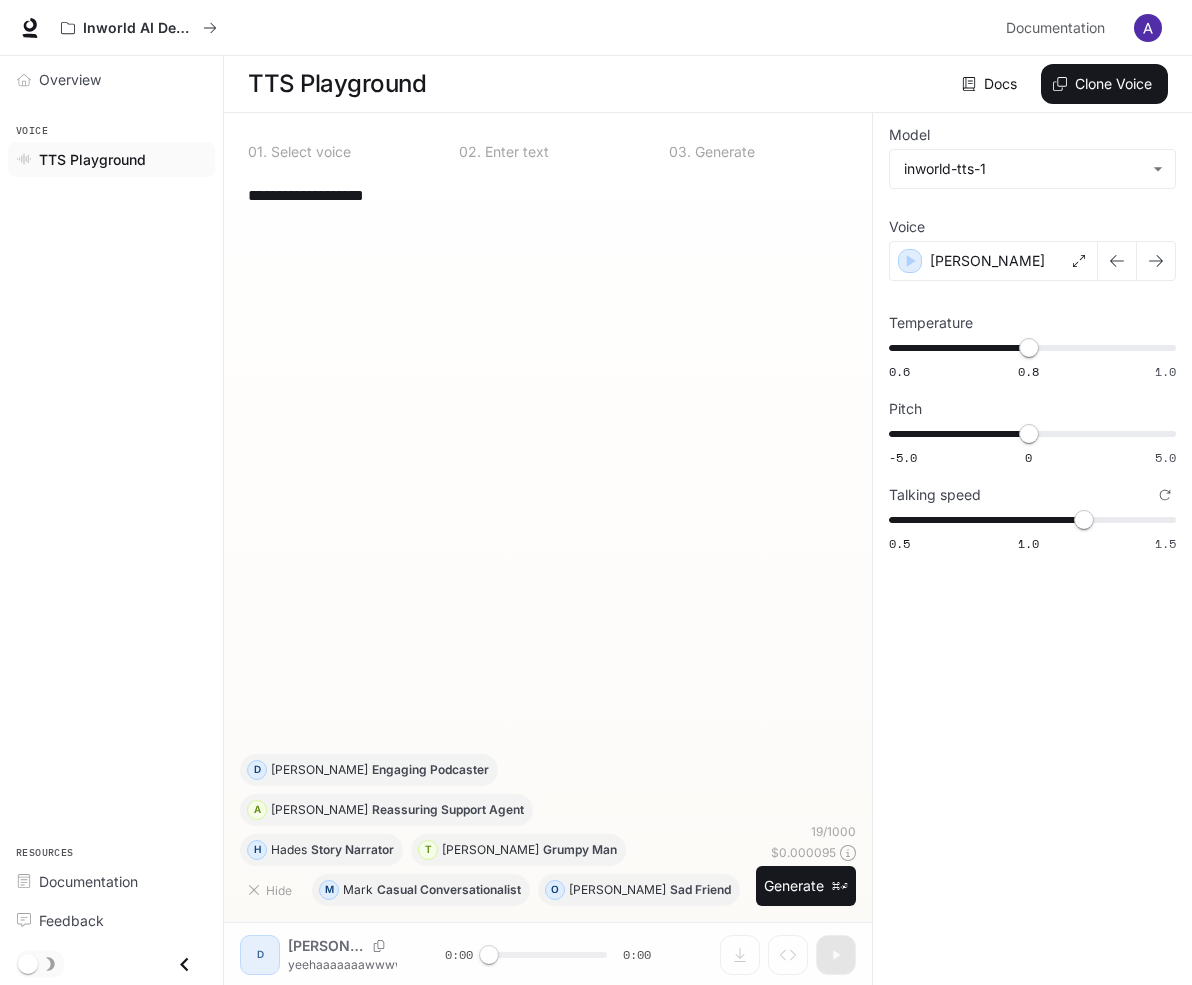 scroll, scrollTop: 1, scrollLeft: 0, axis: vertical 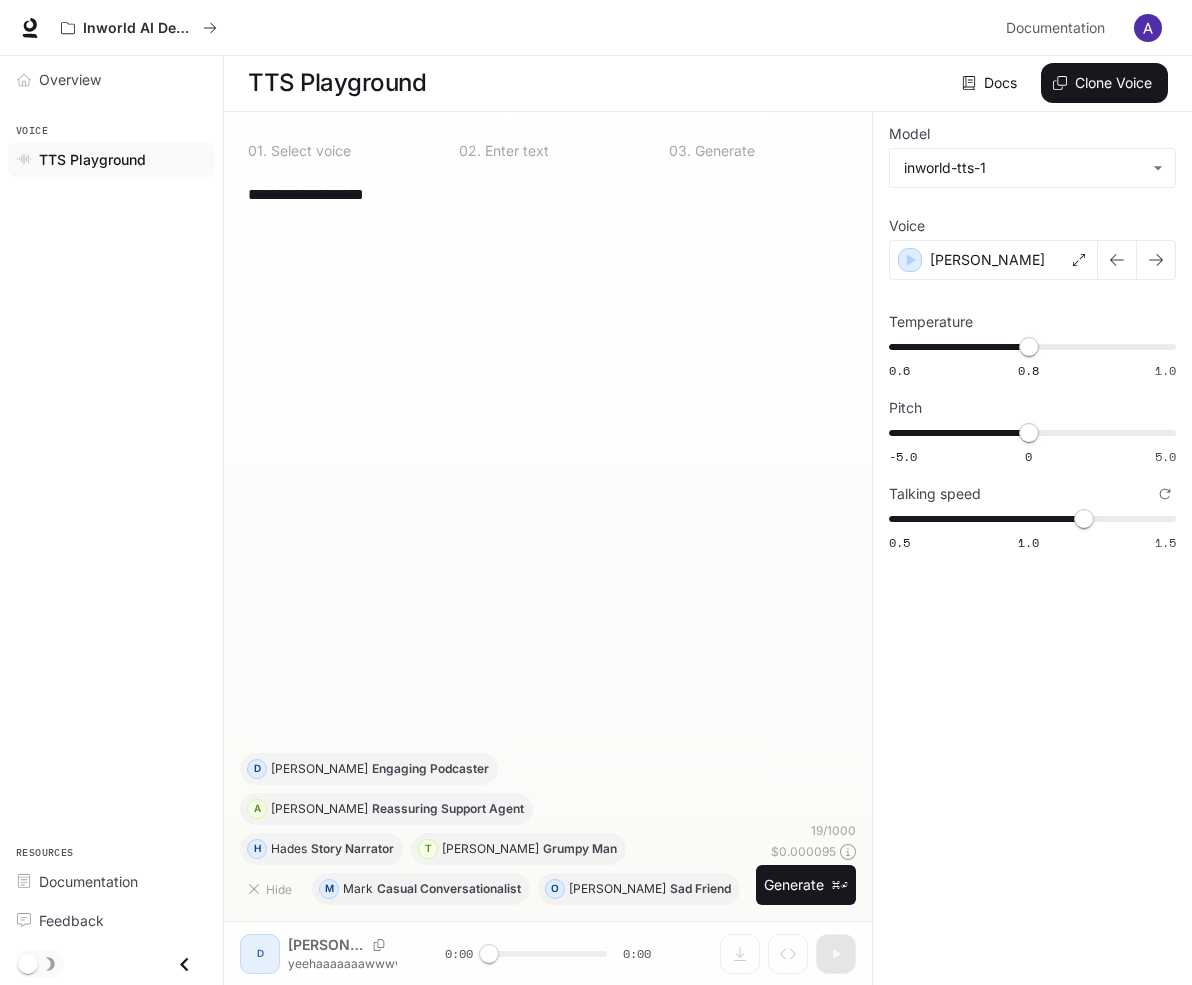 drag, startPoint x: 634, startPoint y: 218, endPoint x: 244, endPoint y: 199, distance: 390.46255 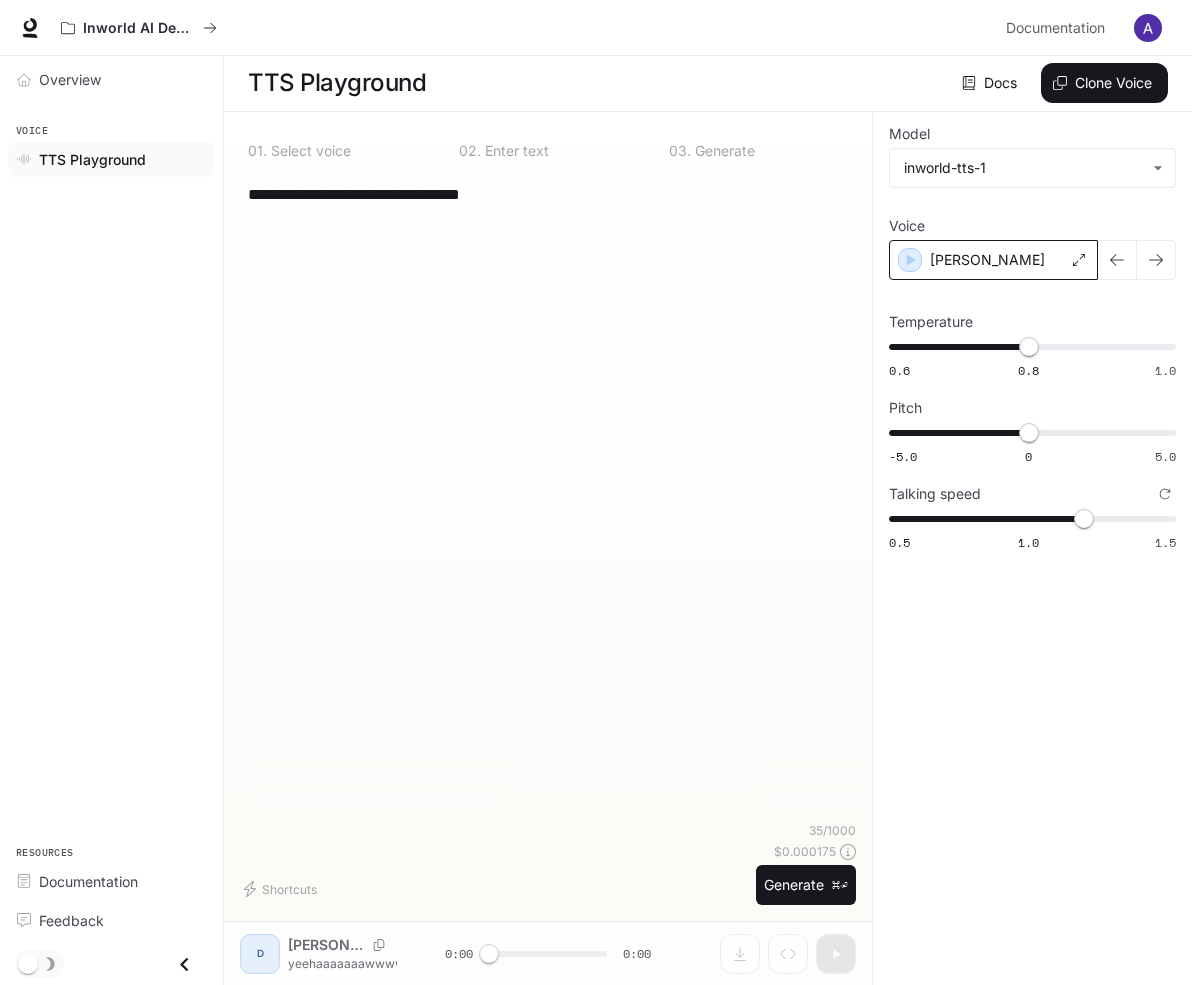 type on "**********" 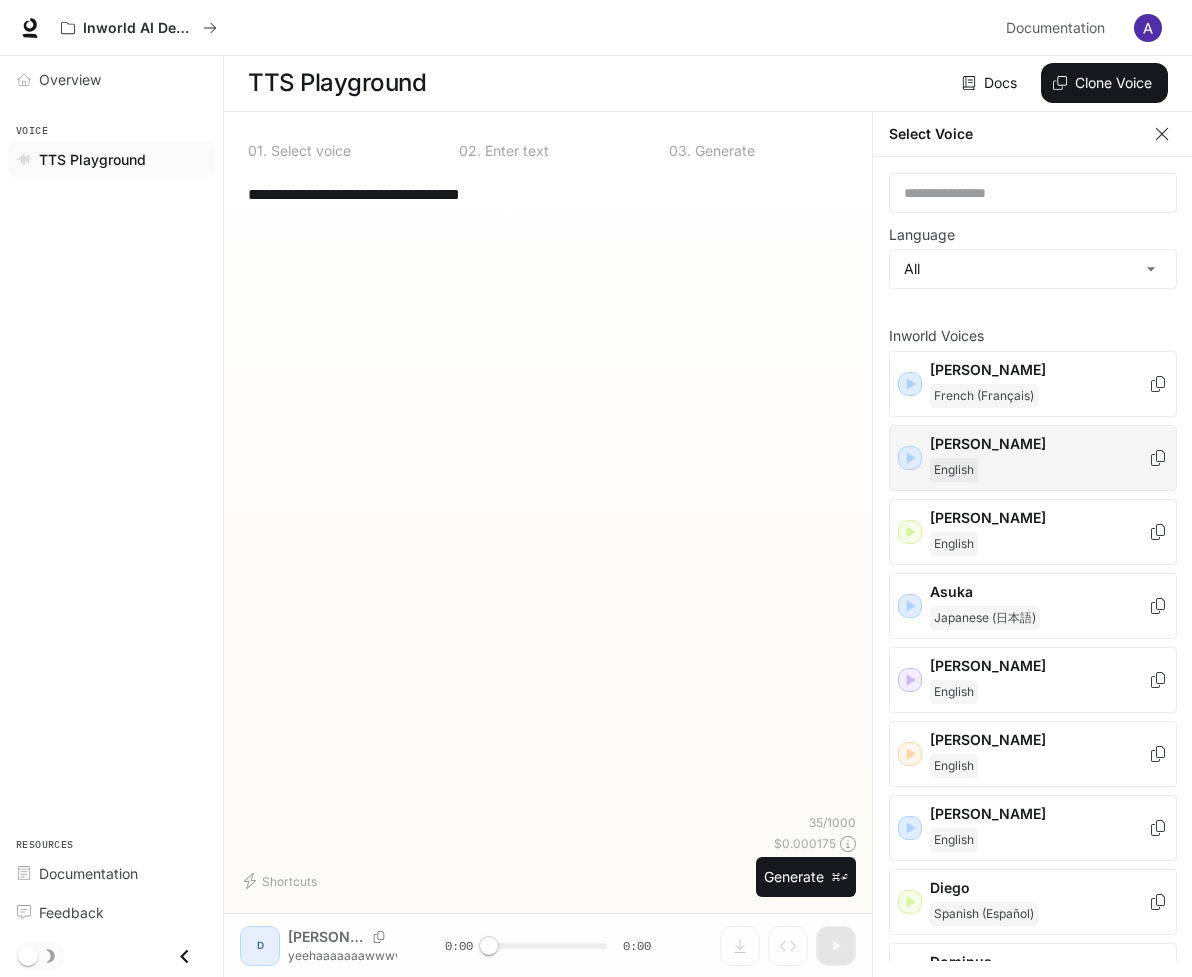 click on "English" at bounding box center (1039, 470) 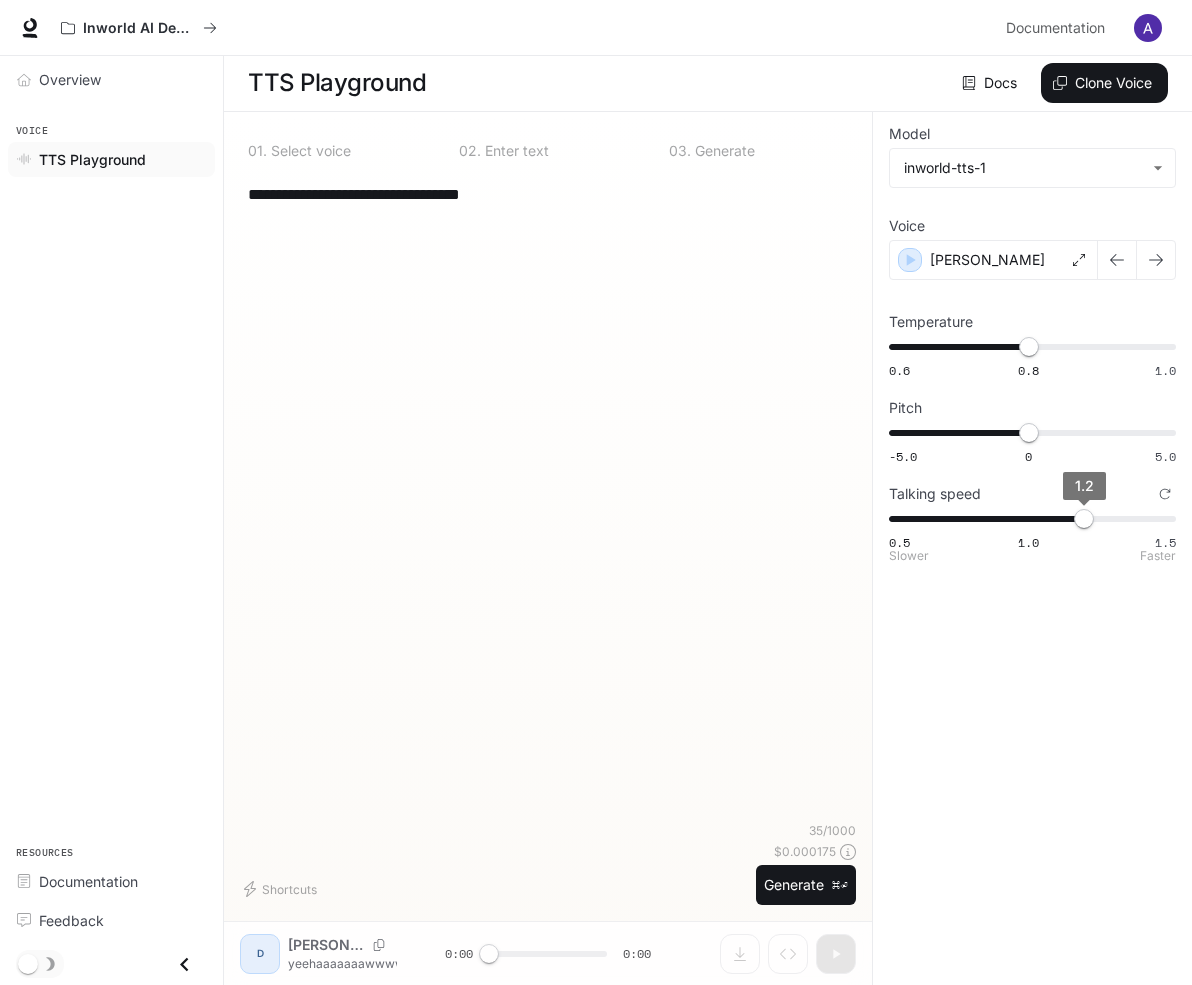 type on "***" 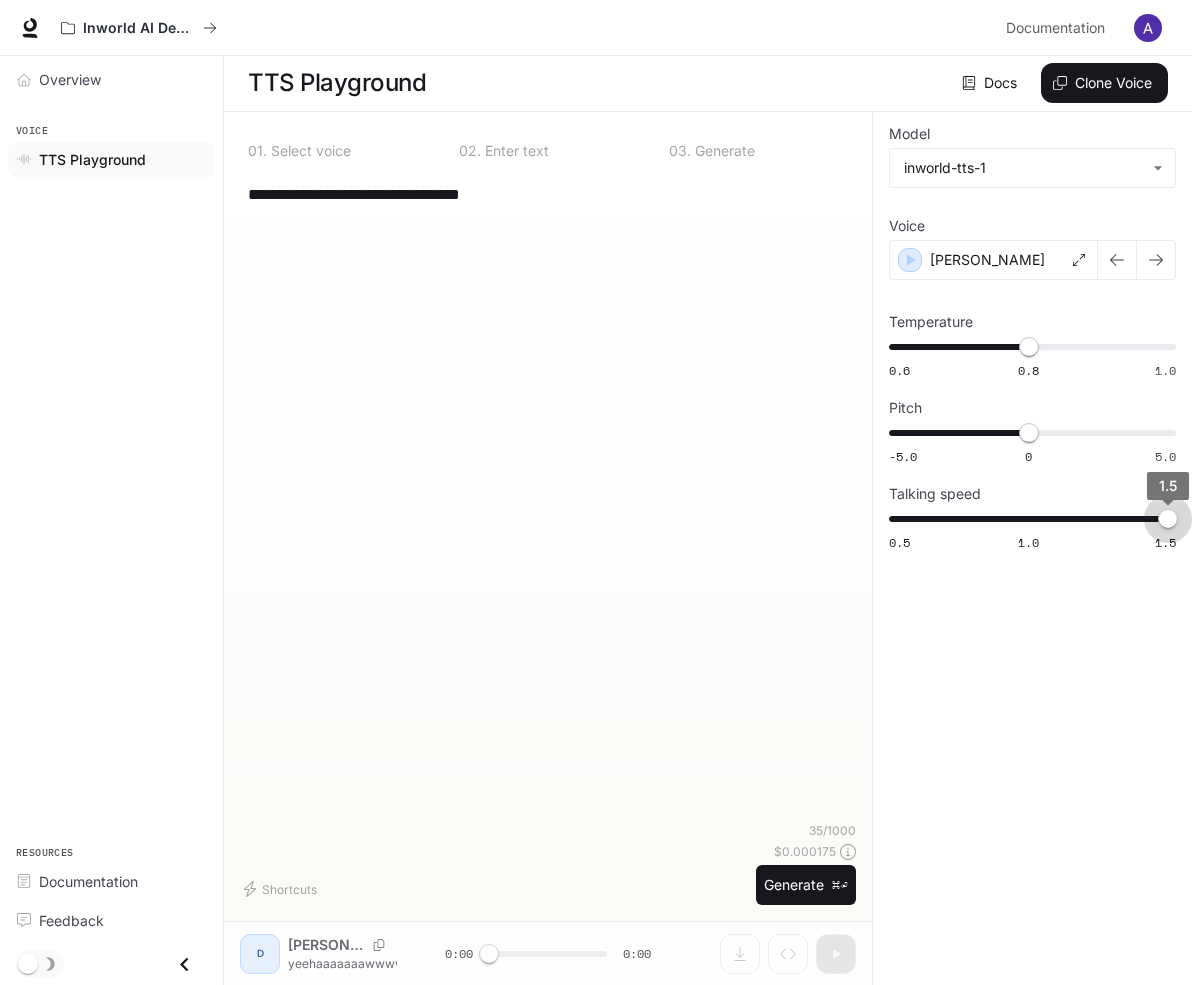 drag, startPoint x: 1065, startPoint y: 509, endPoint x: 1221, endPoint y: 527, distance: 157.03503 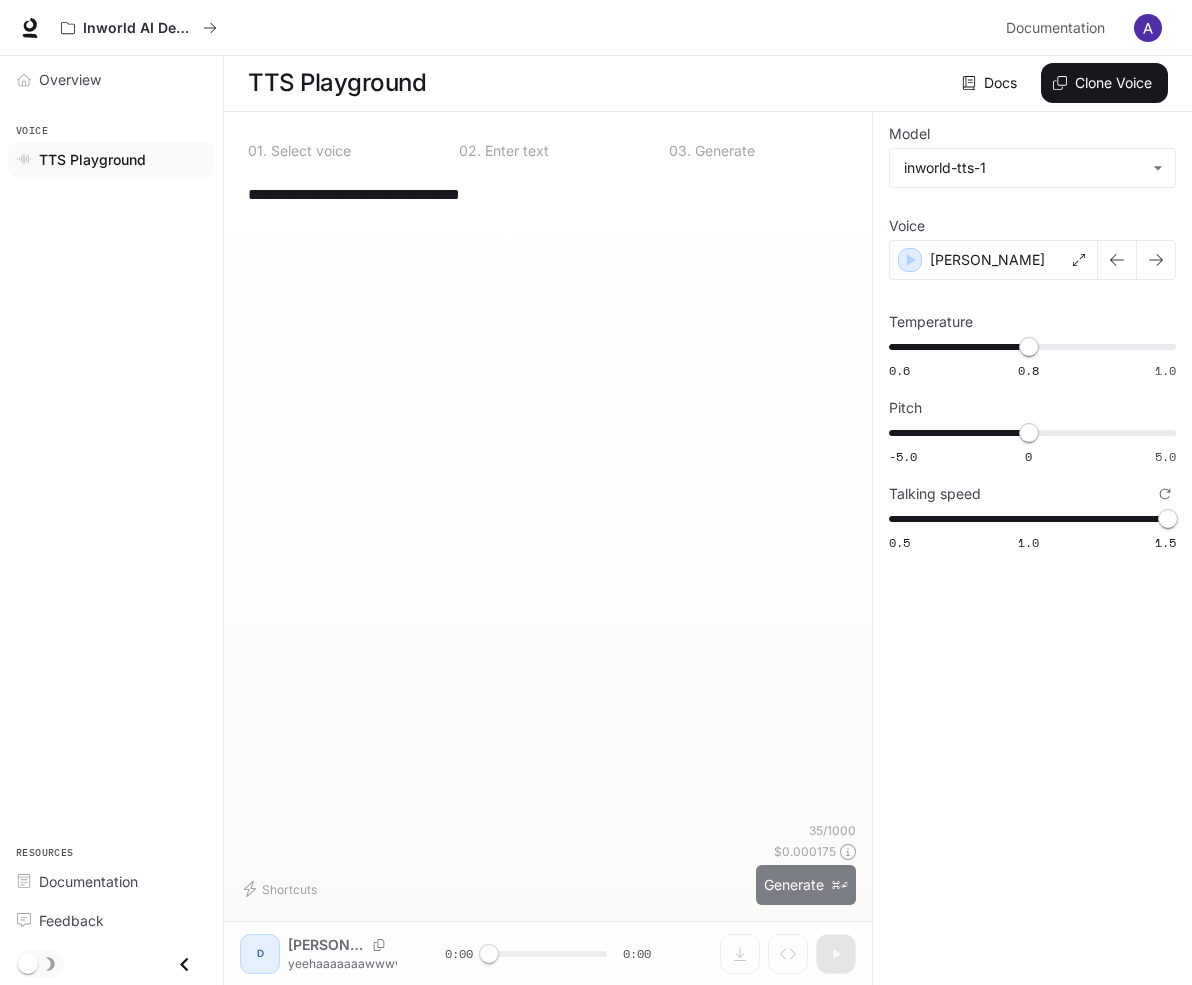 click on "Generate ⌘⏎" at bounding box center [806, 885] 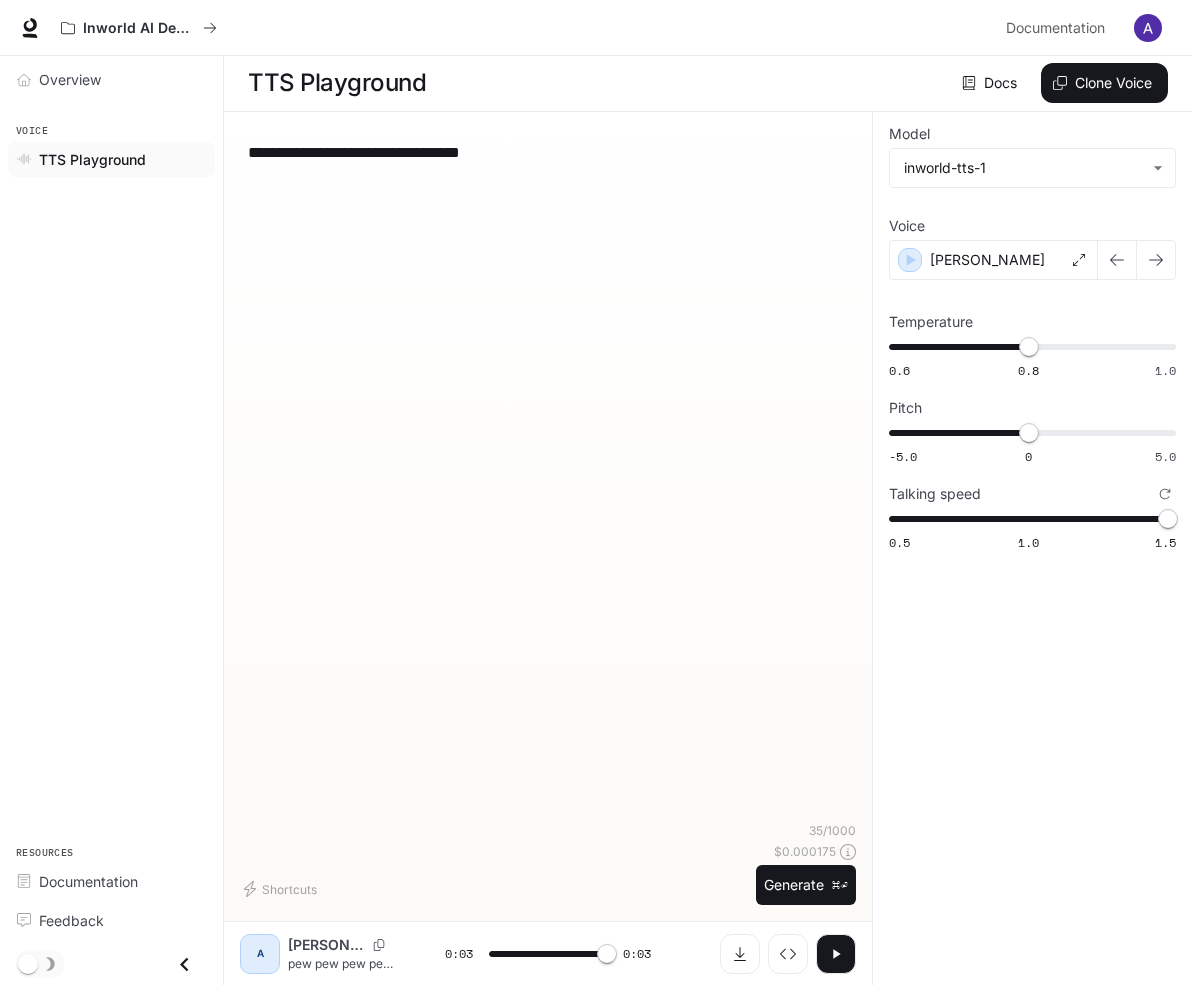 type on "*" 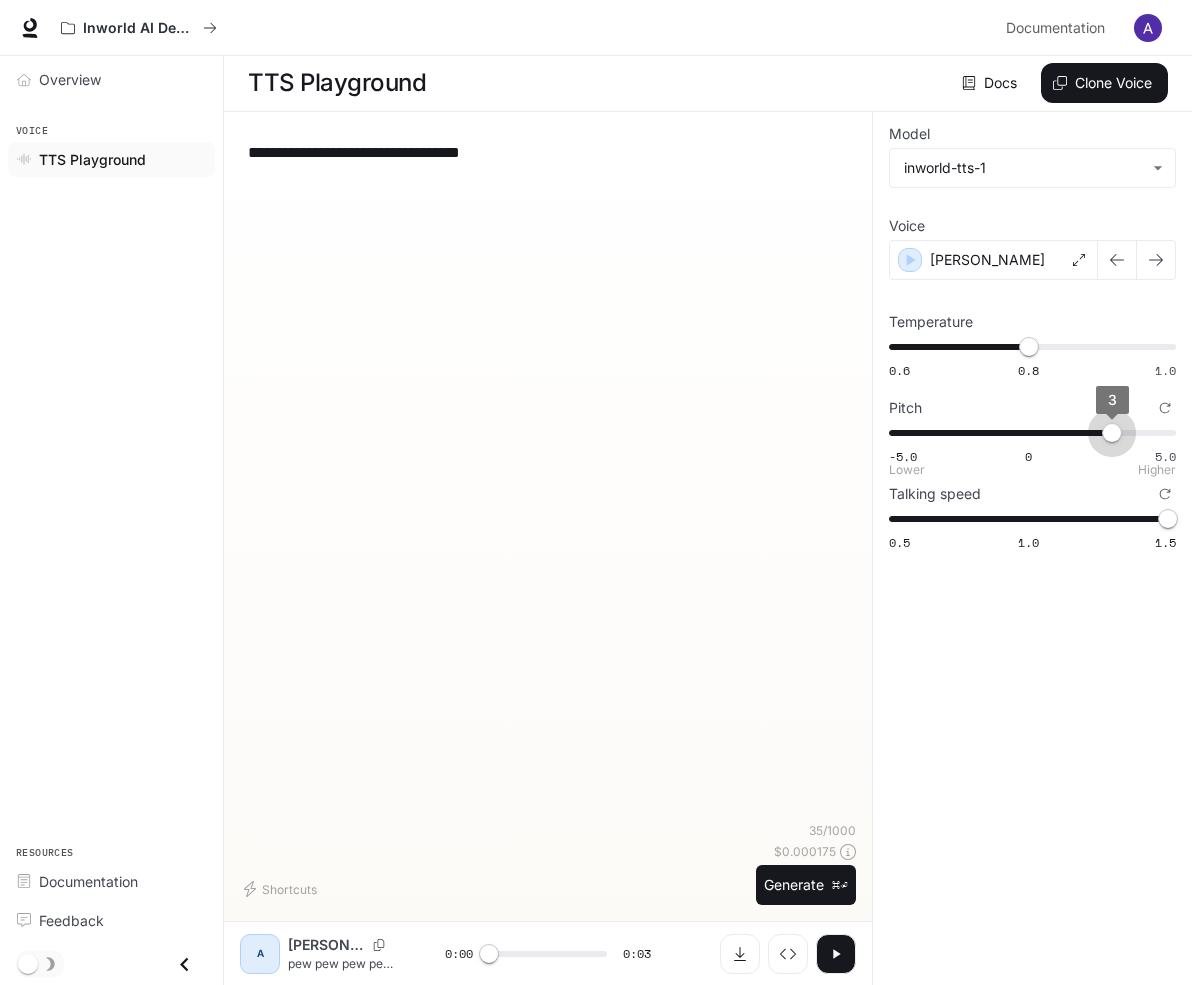 type on "*" 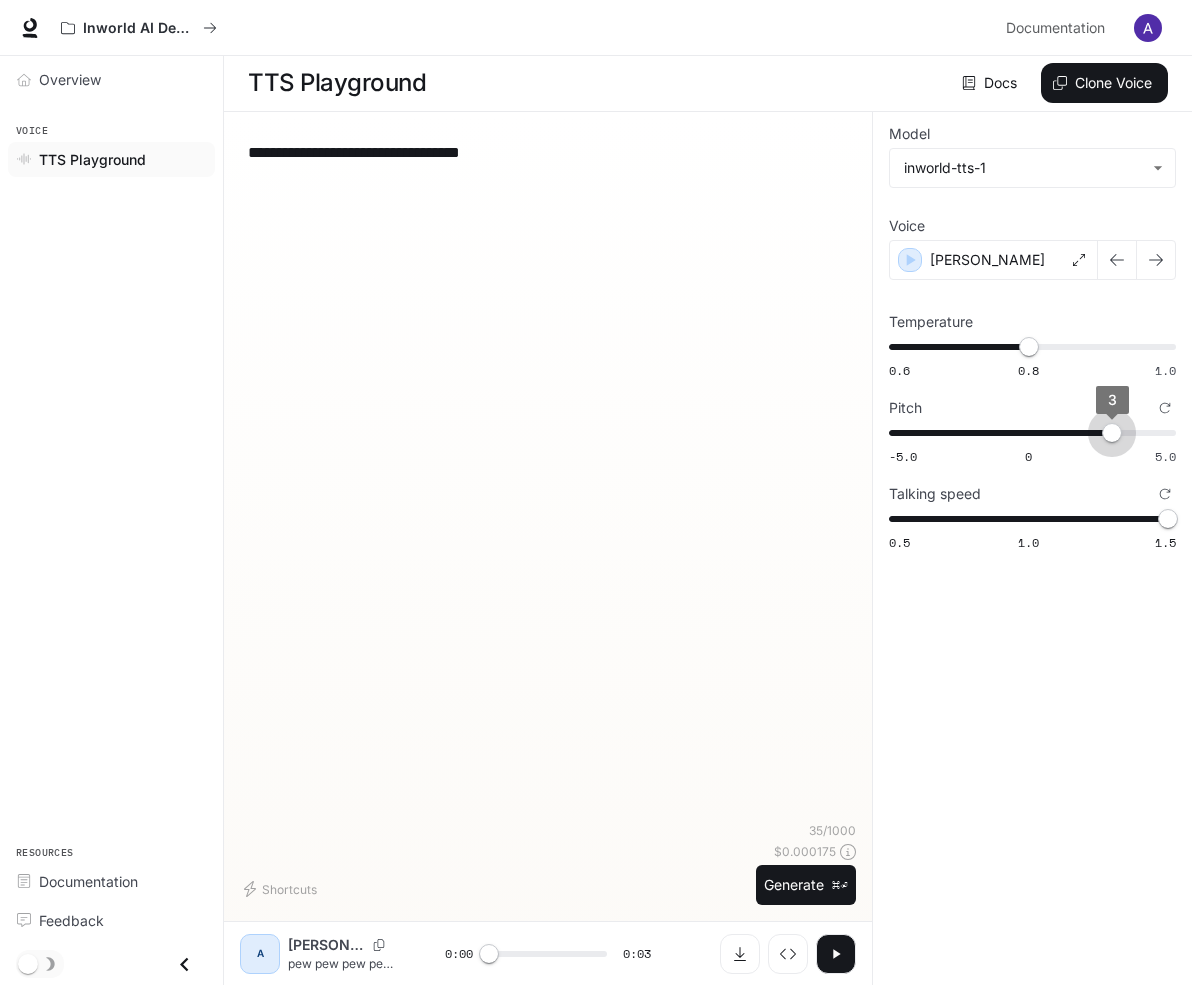 drag, startPoint x: 1039, startPoint y: 441, endPoint x: 1177, endPoint y: 471, distance: 141.22322 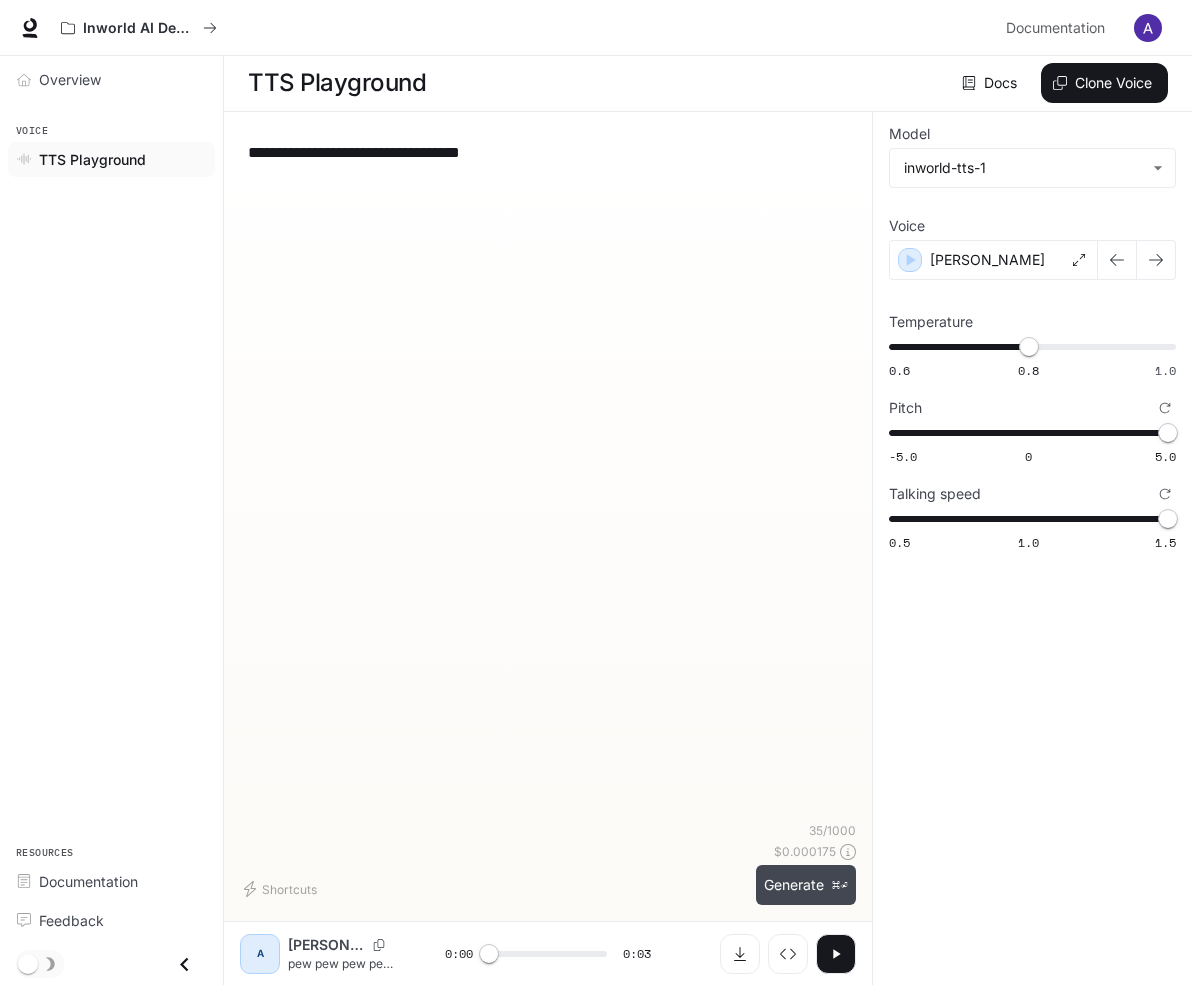 click on "Generate ⌘⏎" at bounding box center [806, 885] 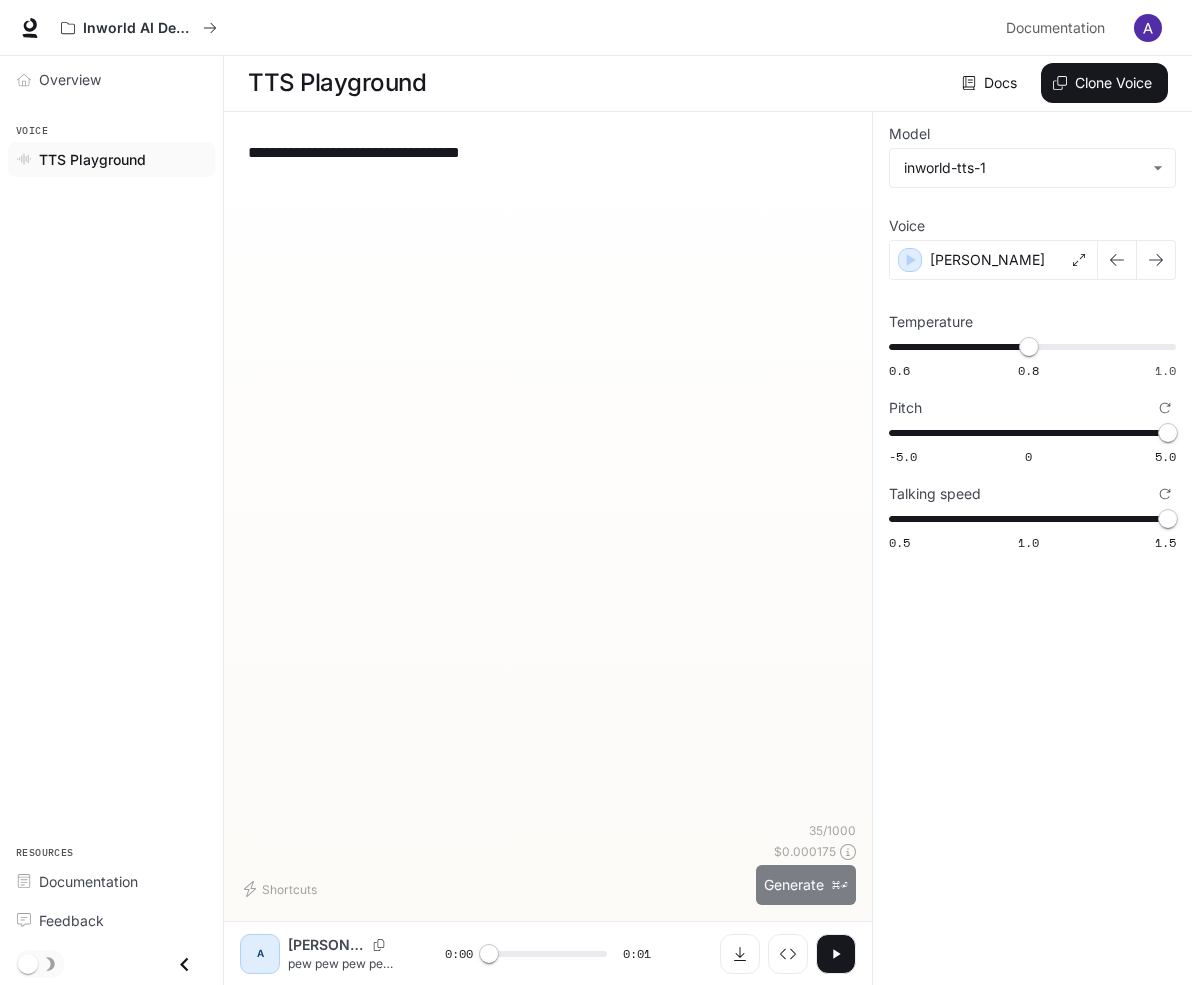 click on "Generate ⌘⏎" at bounding box center [806, 885] 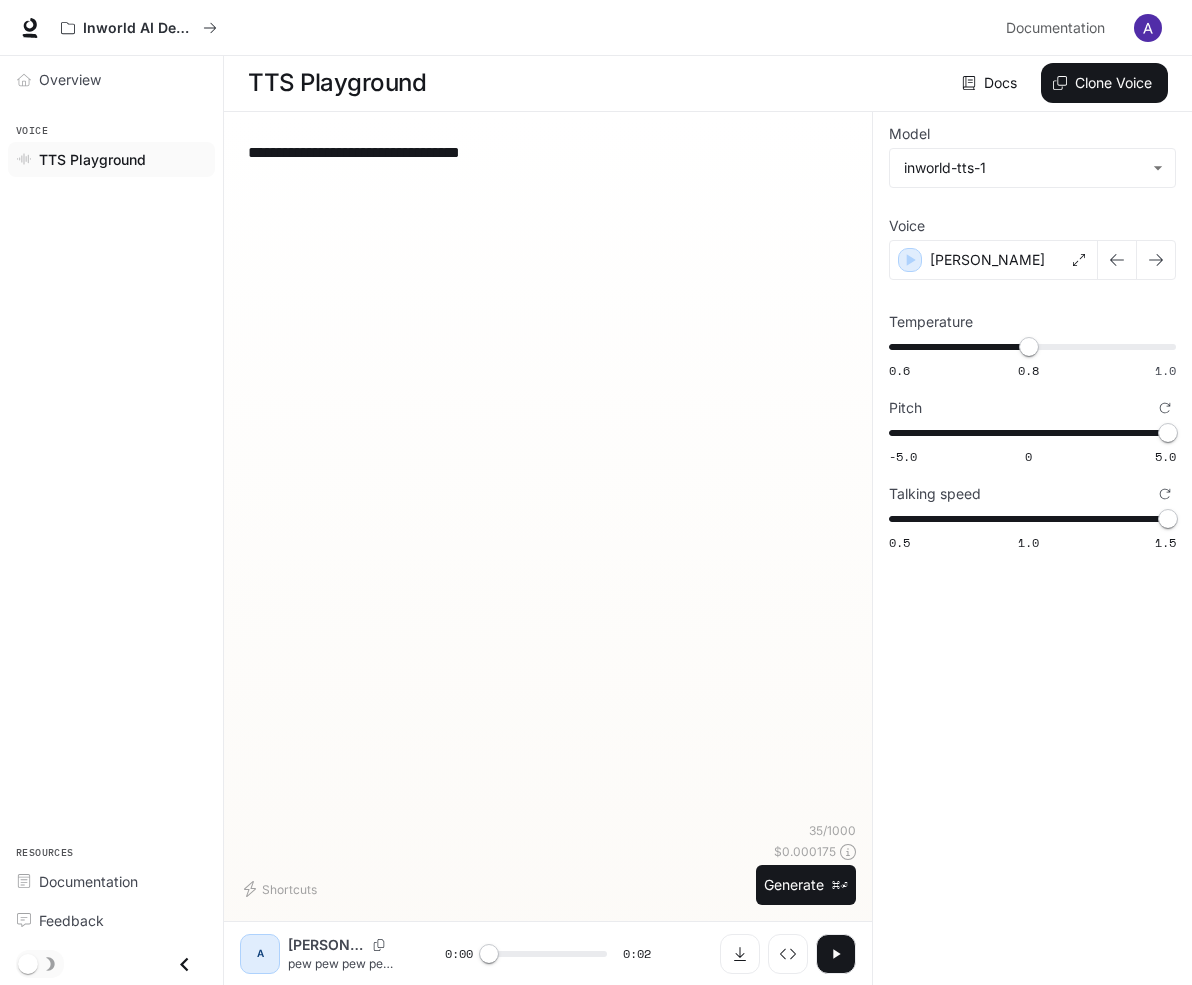 drag, startPoint x: 670, startPoint y: 950, endPoint x: 795, endPoint y: 929, distance: 126.751724 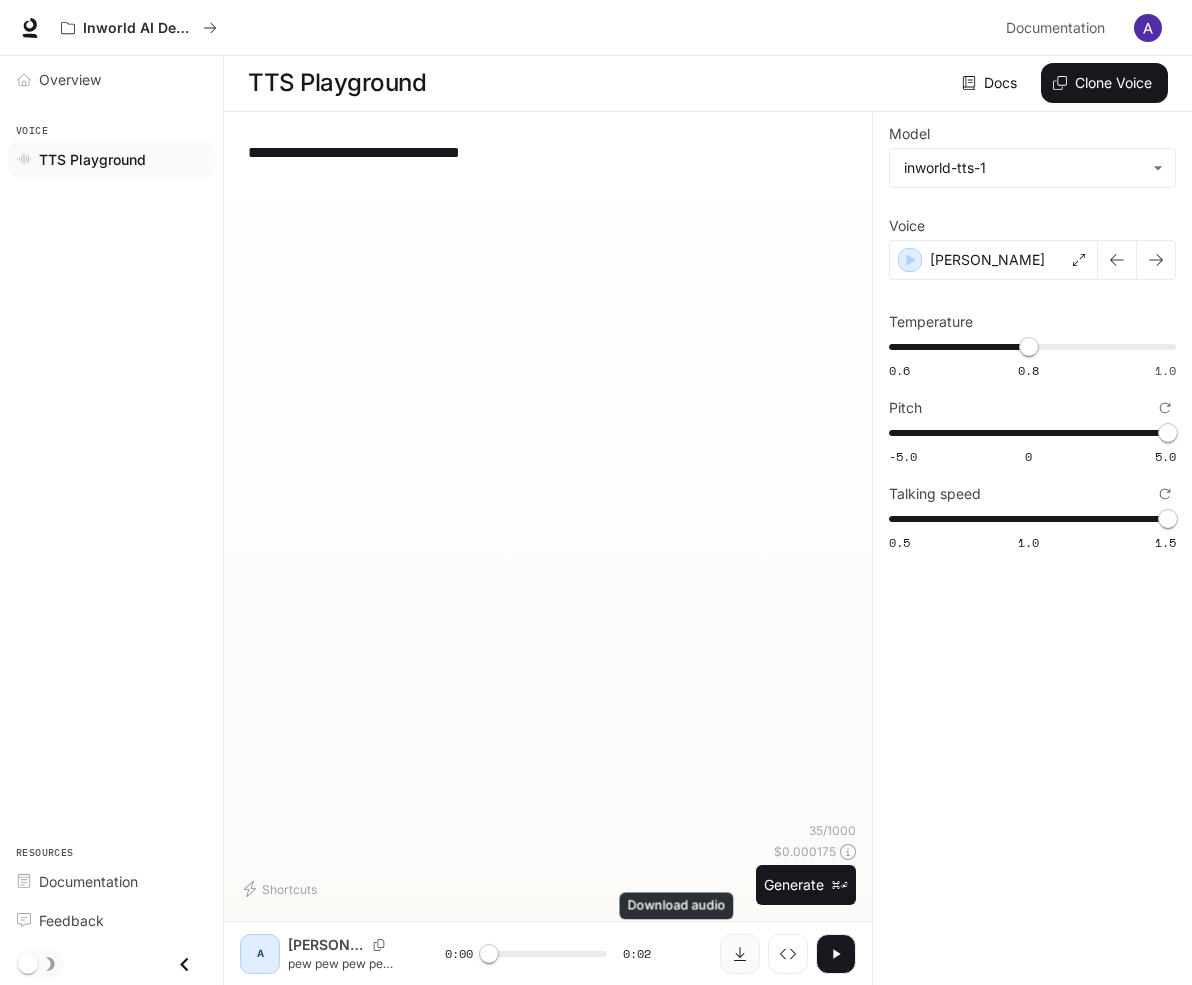 click at bounding box center (740, 954) 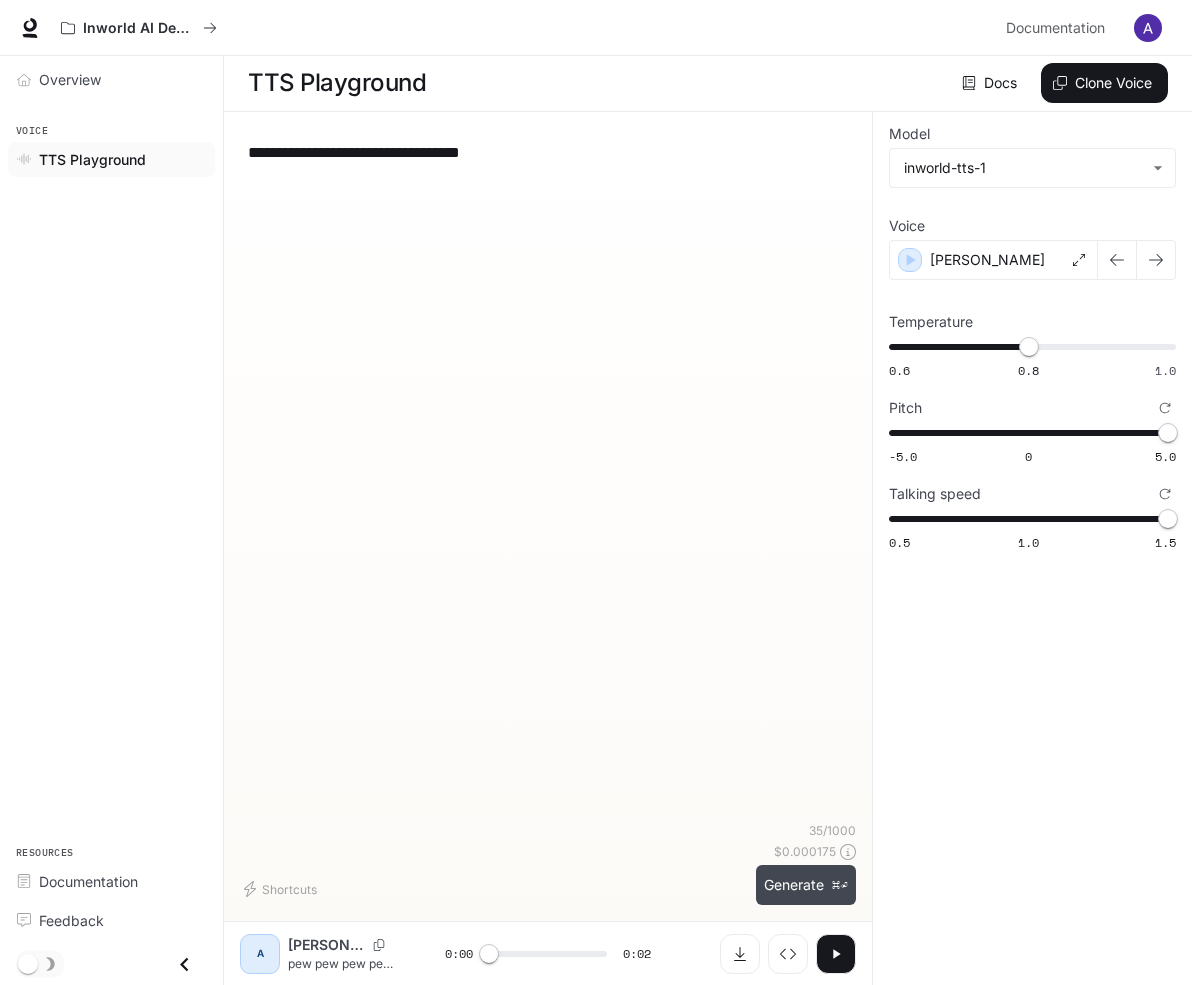 click on "Generate ⌘⏎" at bounding box center (806, 885) 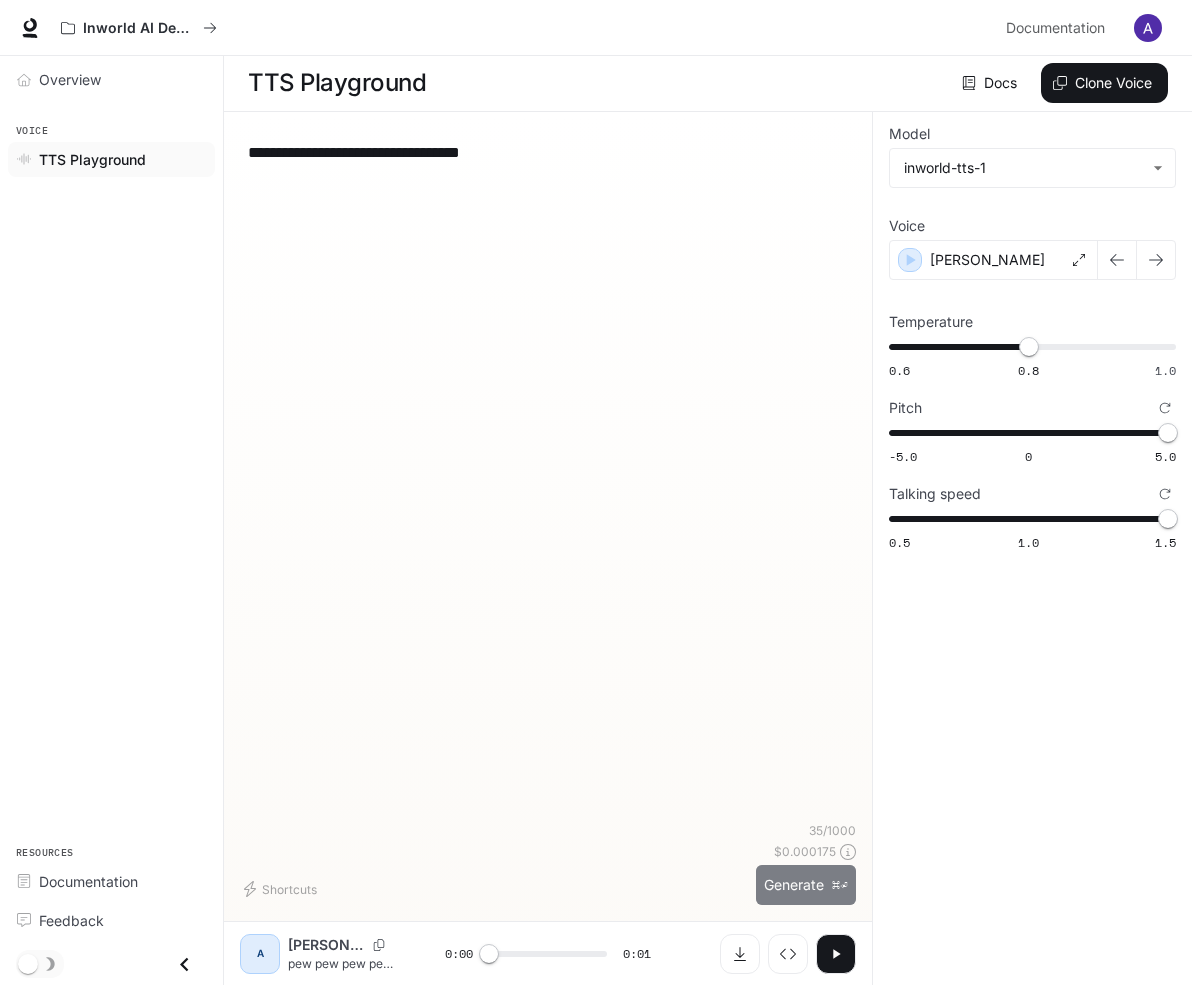 click on "Generate ⌘⏎" at bounding box center [806, 885] 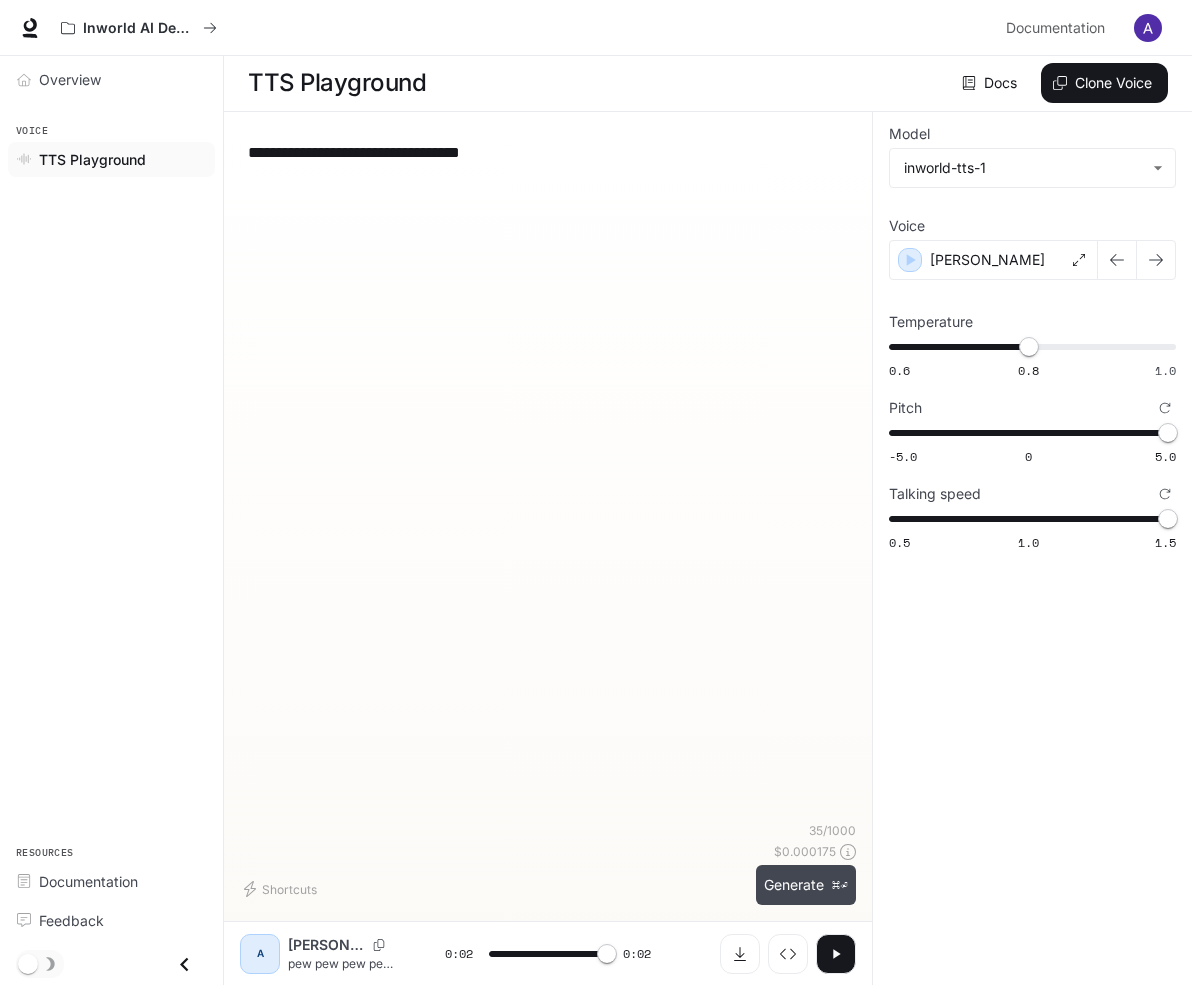 type on "*" 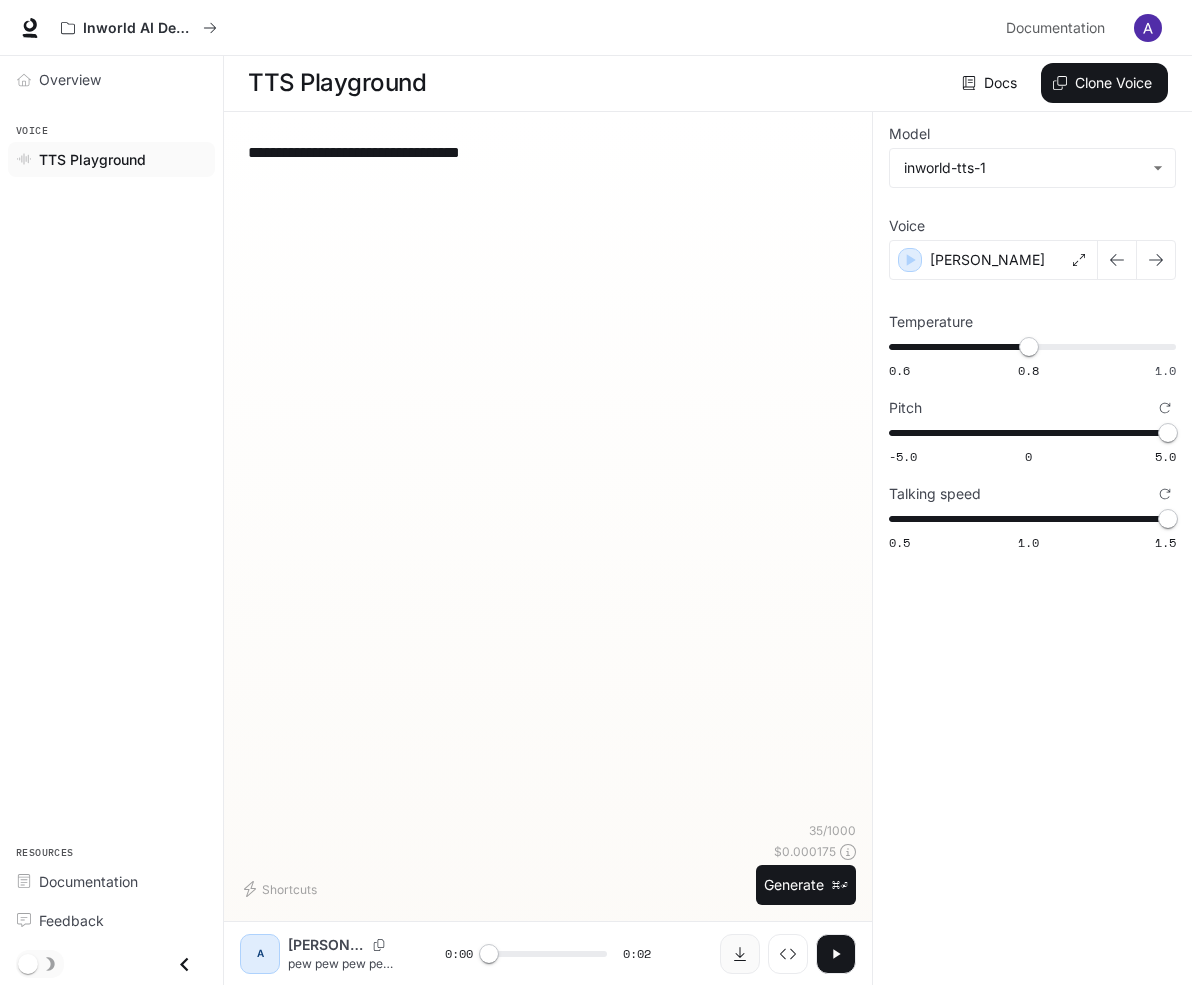 click 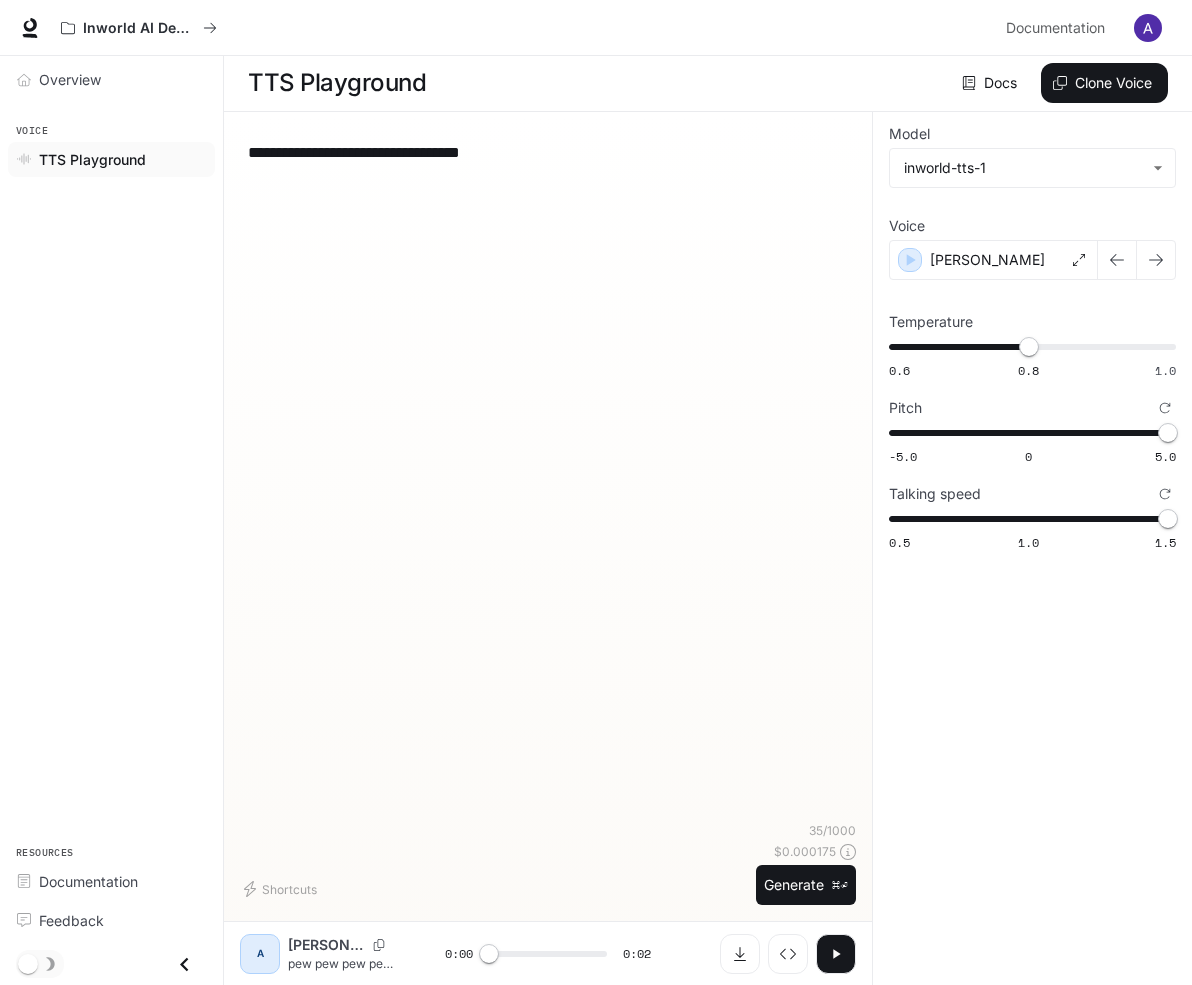 drag, startPoint x: 668, startPoint y: 156, endPoint x: 228, endPoint y: 158, distance: 440.00455 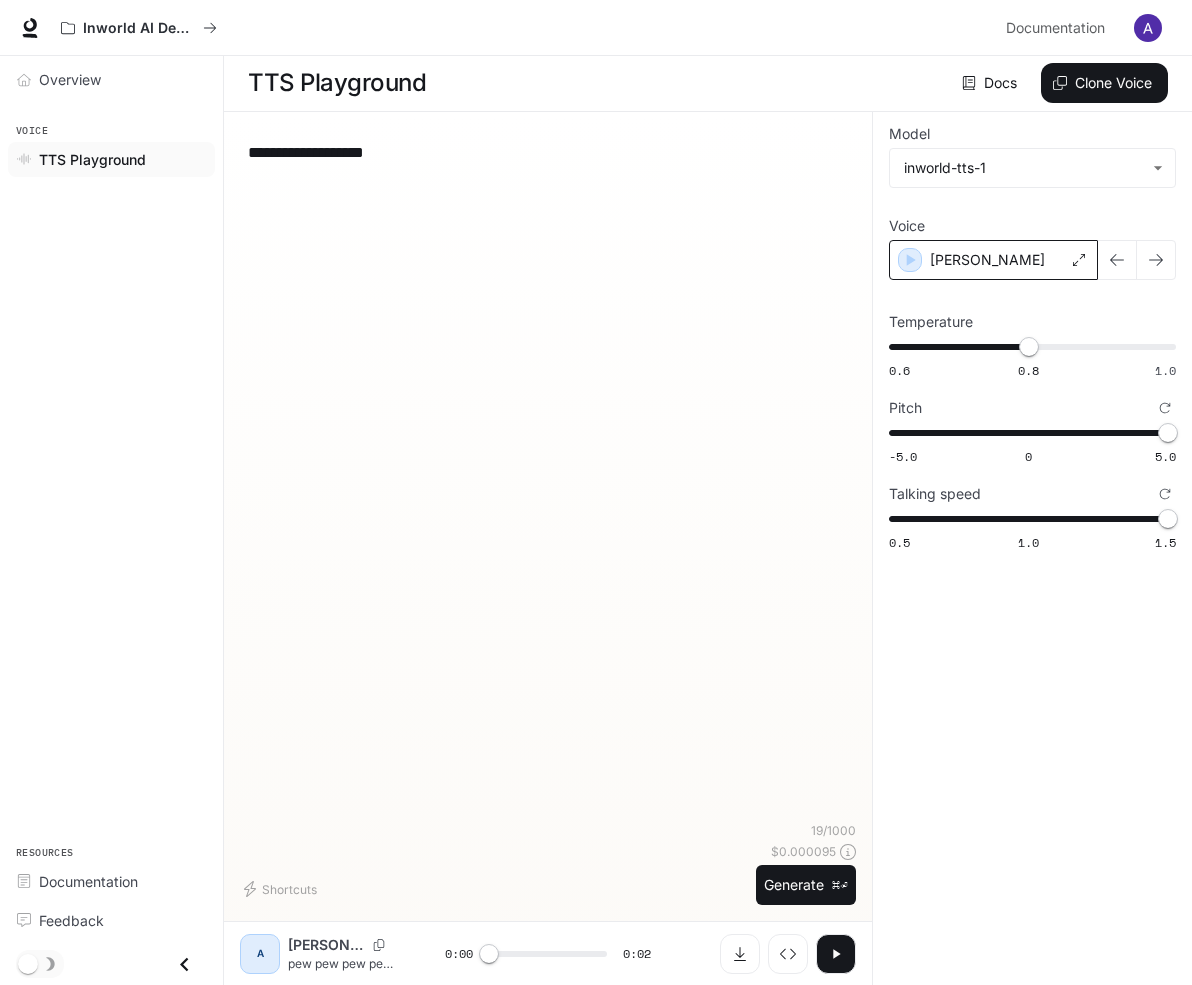 type on "**********" 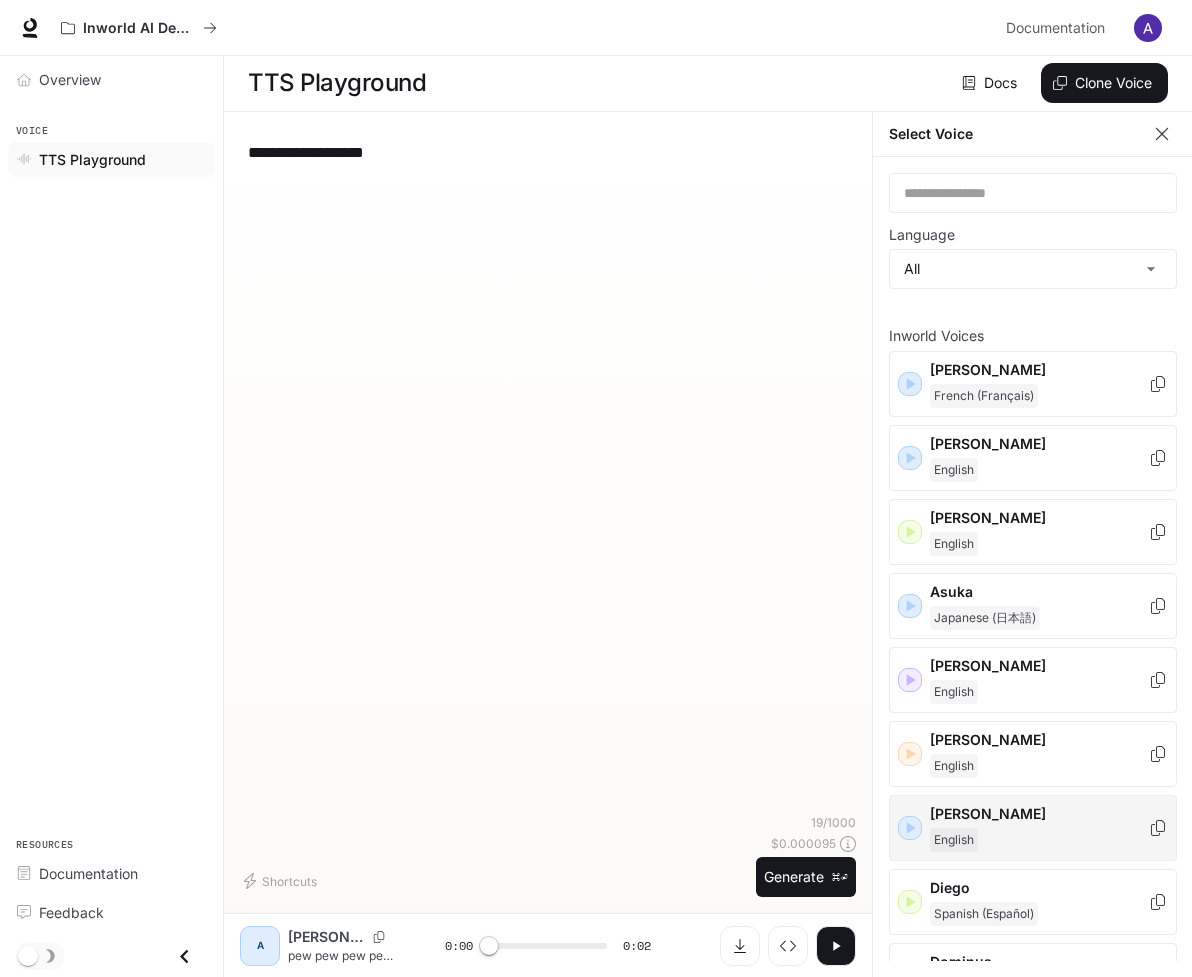 click on "[PERSON_NAME]" at bounding box center (1039, 814) 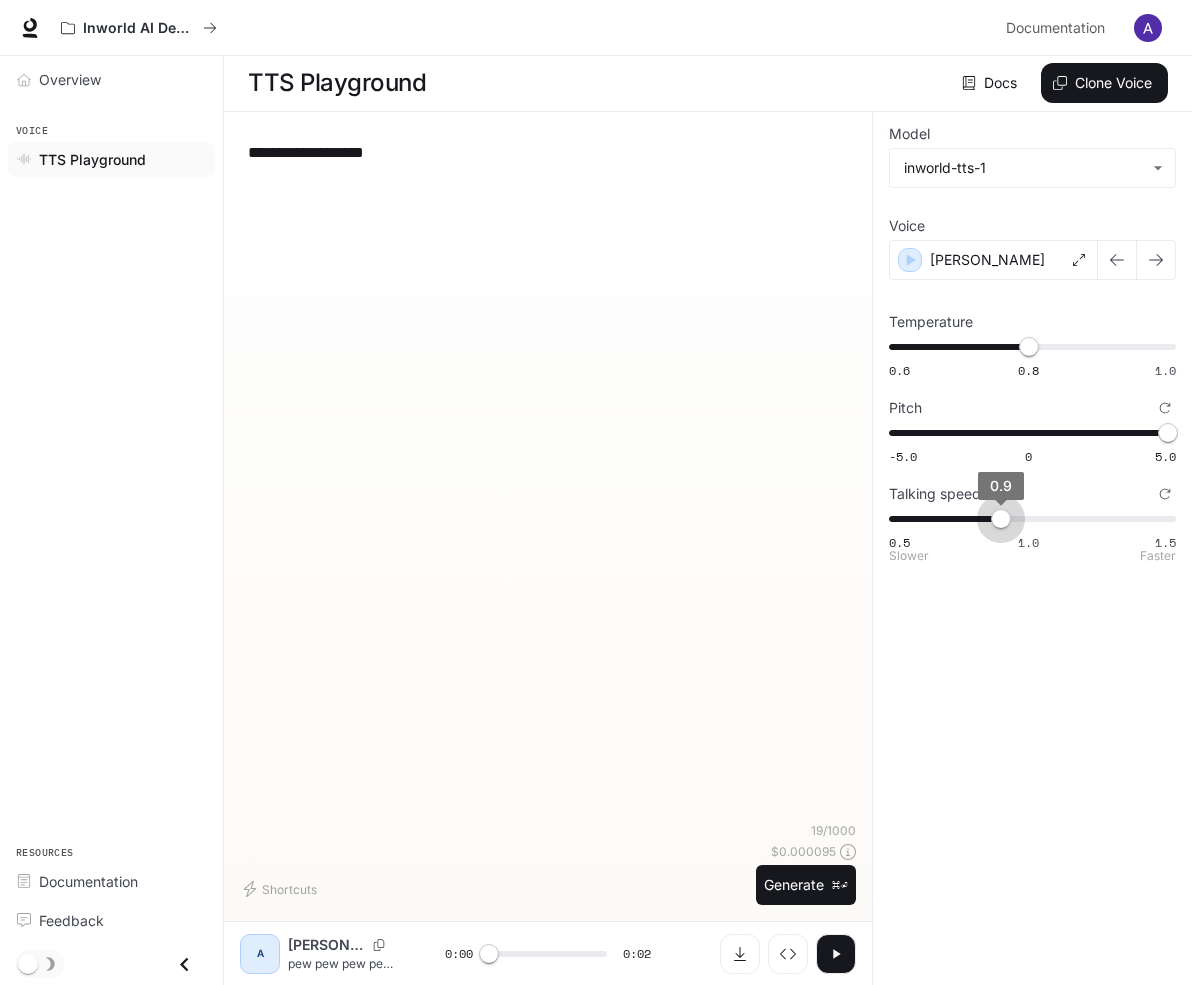 type on "***" 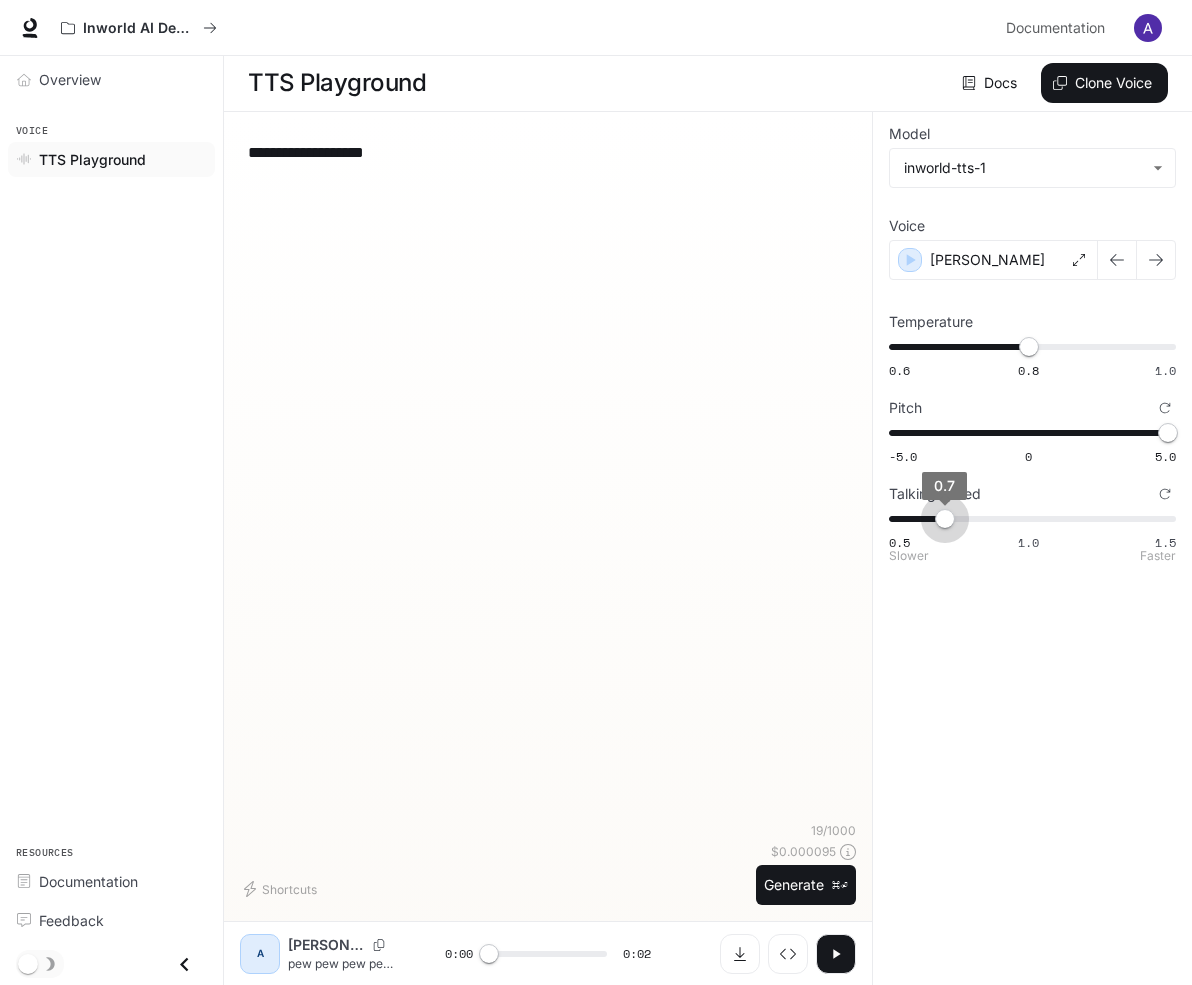 drag, startPoint x: 1170, startPoint y: 531, endPoint x: 882, endPoint y: 531, distance: 288 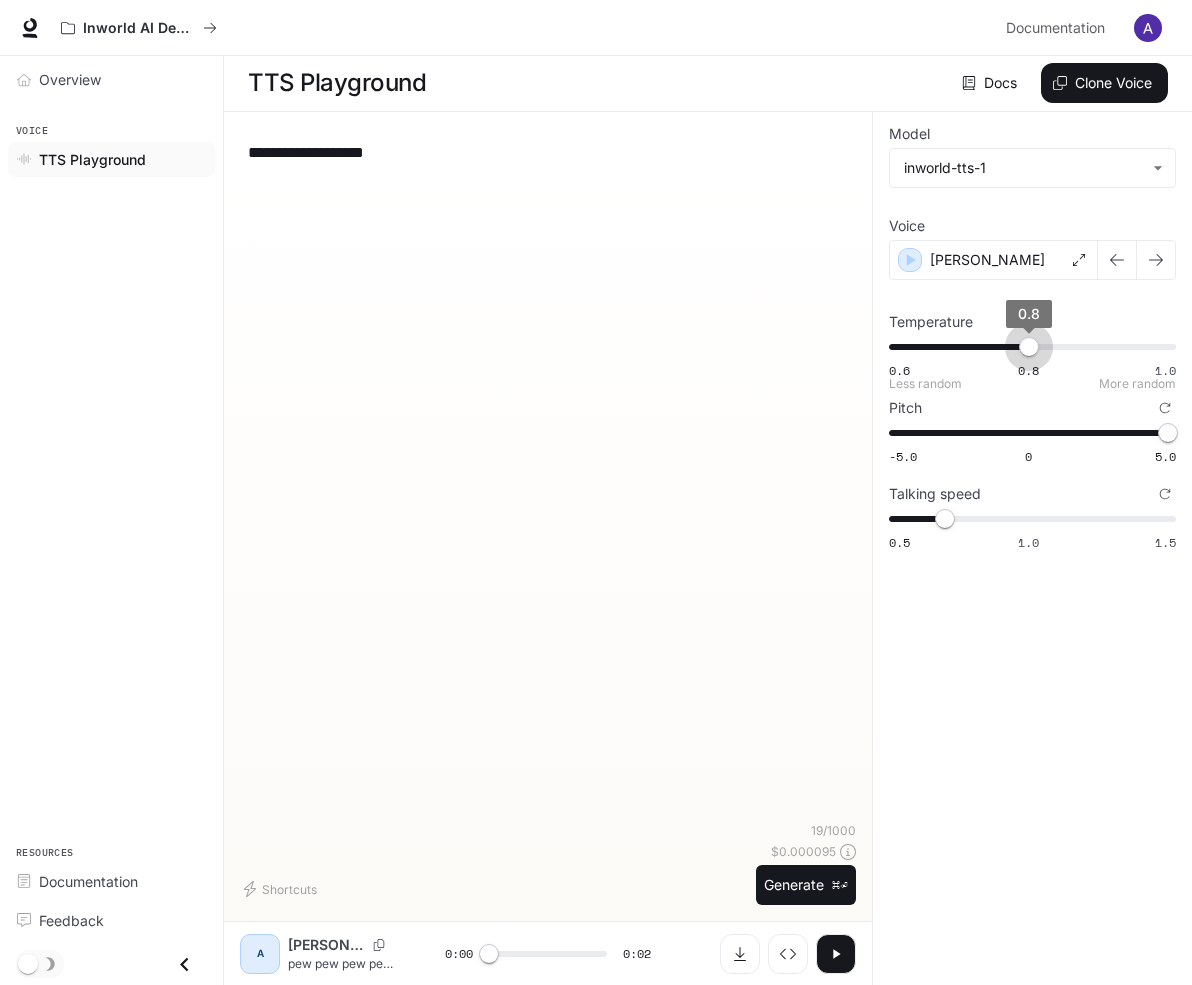 type on "***" 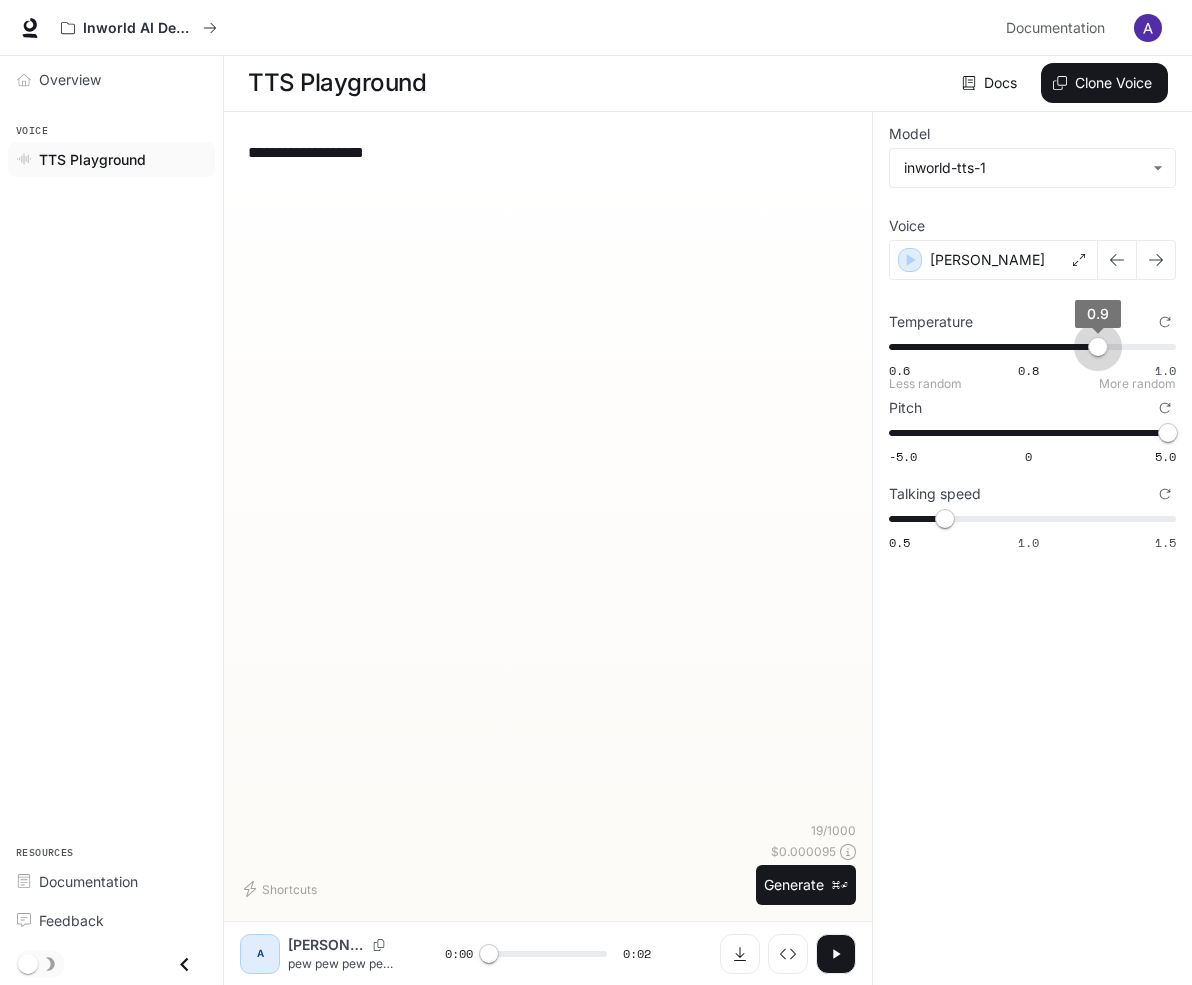 drag, startPoint x: 997, startPoint y: 362, endPoint x: 1085, endPoint y: 354, distance: 88.362885 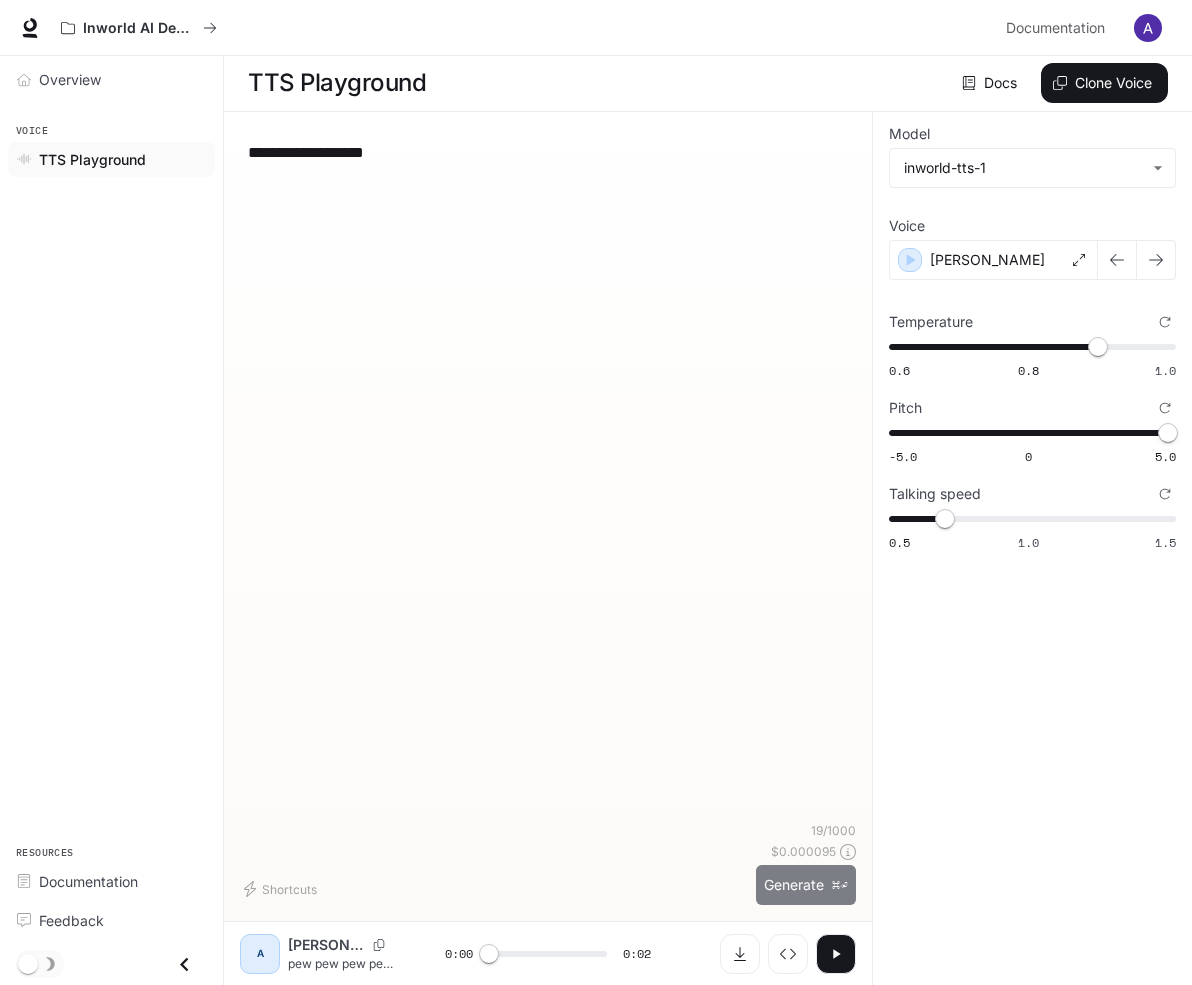 click on "Generate ⌘⏎" at bounding box center (806, 885) 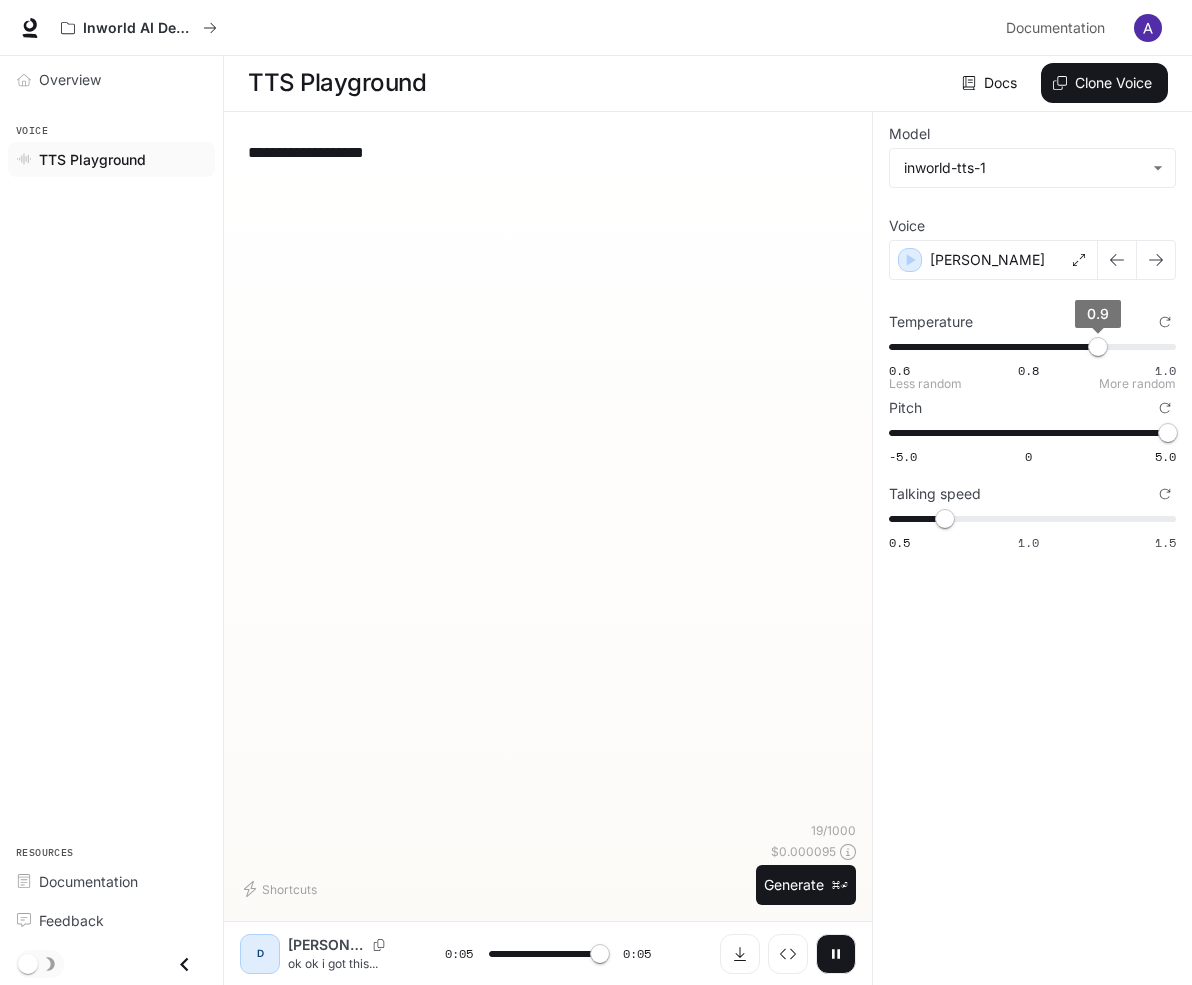 type on "*" 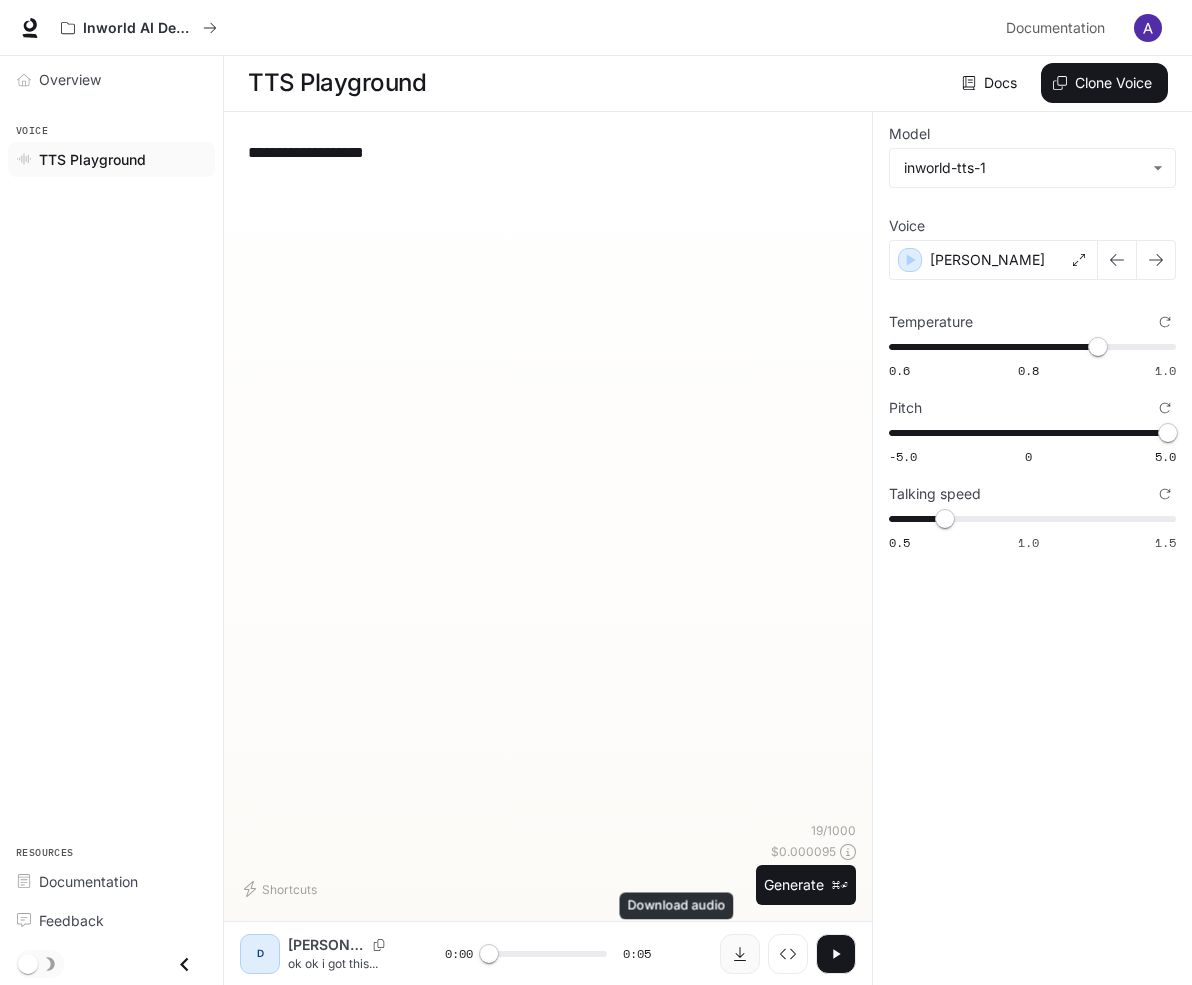 click at bounding box center (740, 954) 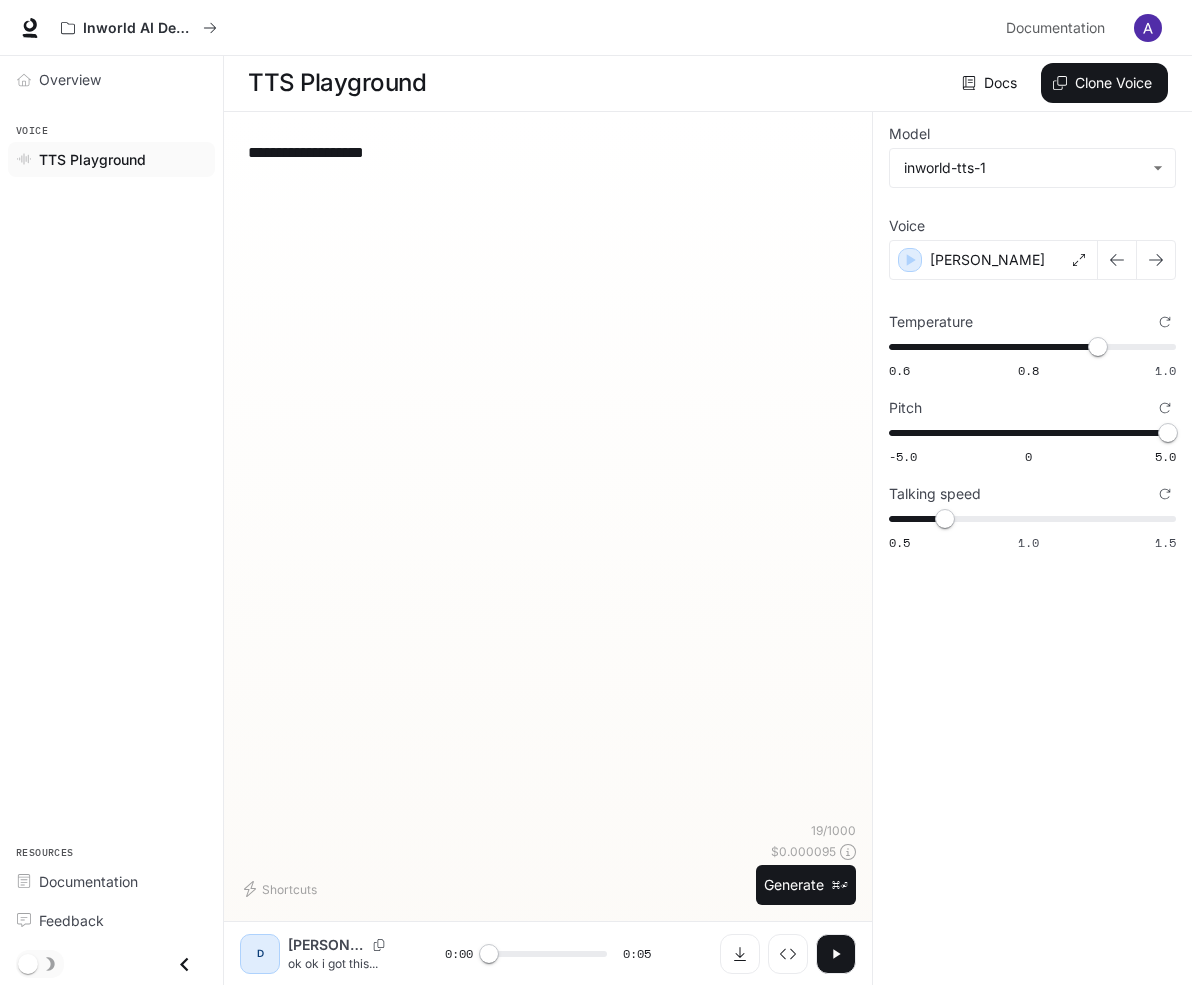 drag, startPoint x: 416, startPoint y: 157, endPoint x: 287, endPoint y: 160, distance: 129.03488 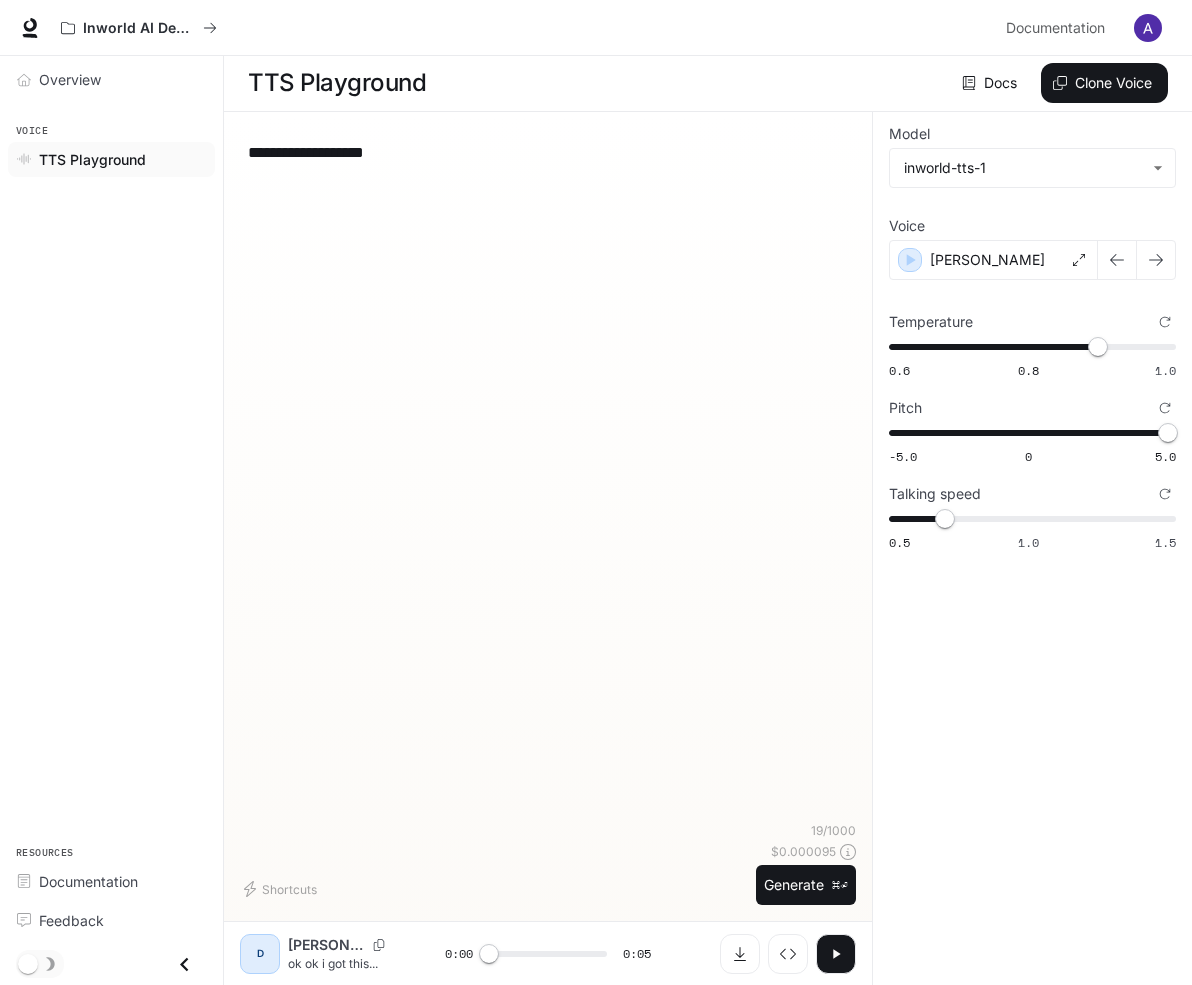 drag, startPoint x: 406, startPoint y: 157, endPoint x: 254, endPoint y: 160, distance: 152.0296 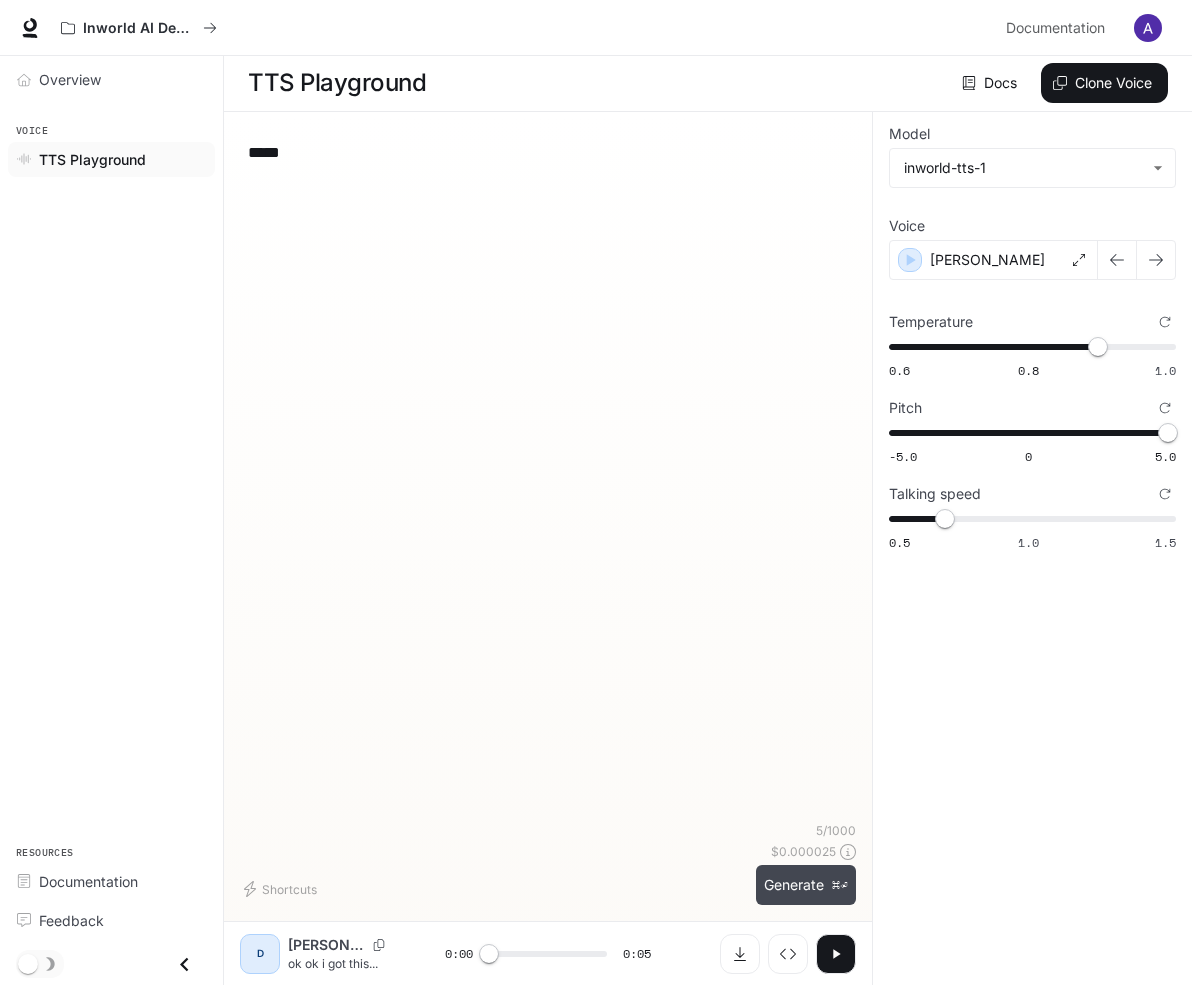type on "*****" 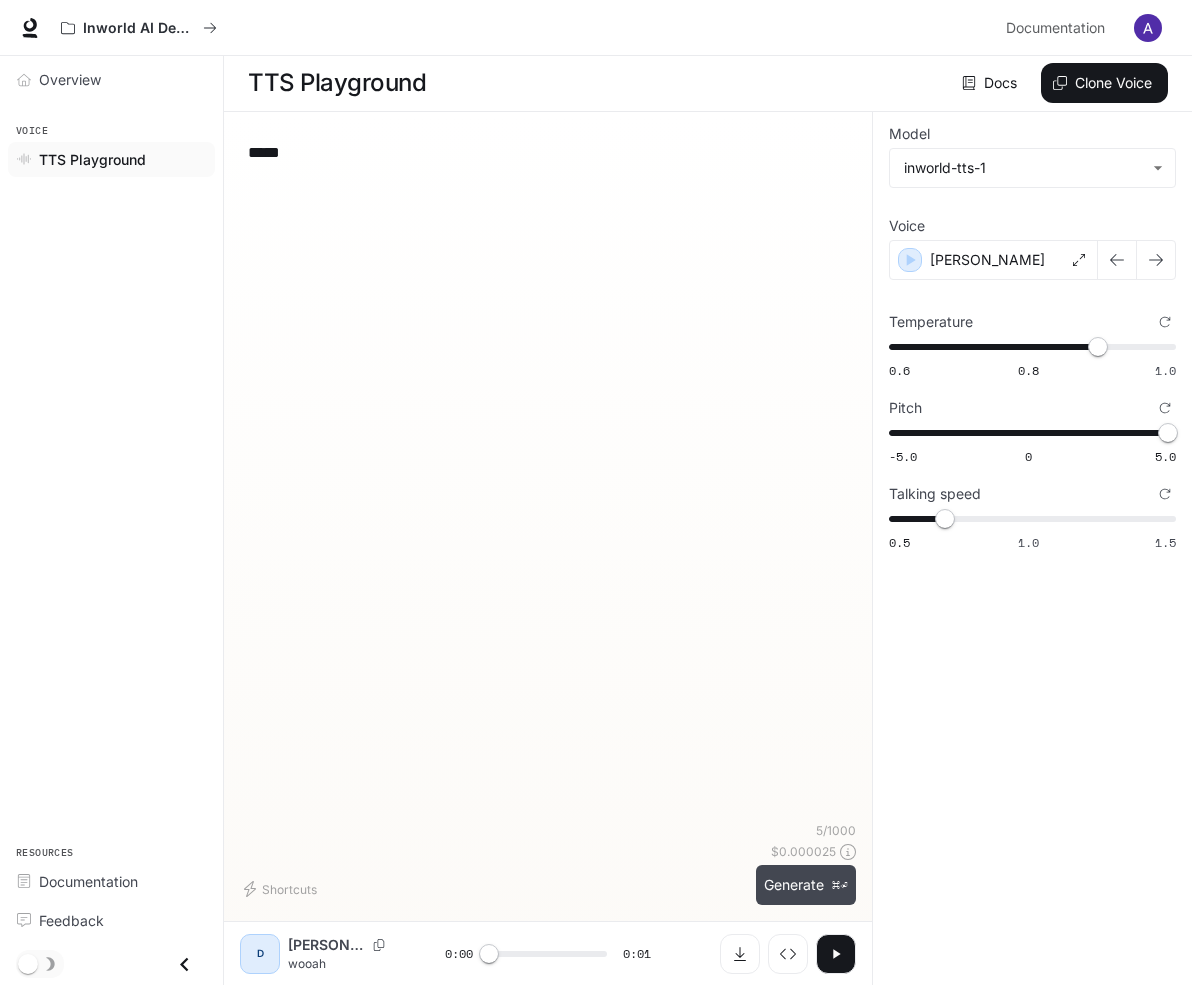 click on "Generate ⌘⏎" at bounding box center [806, 885] 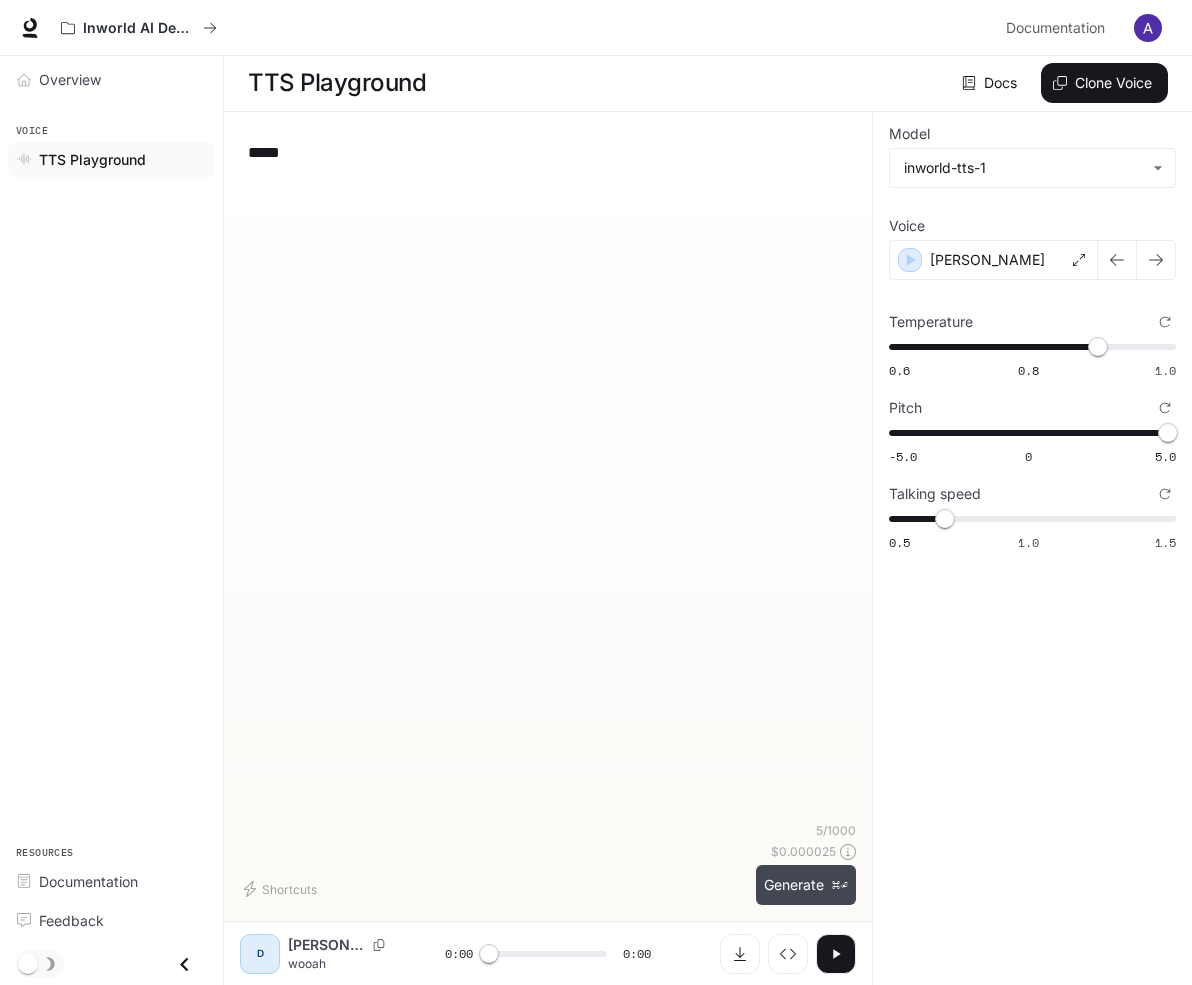 click on "Generate ⌘⏎" at bounding box center [806, 885] 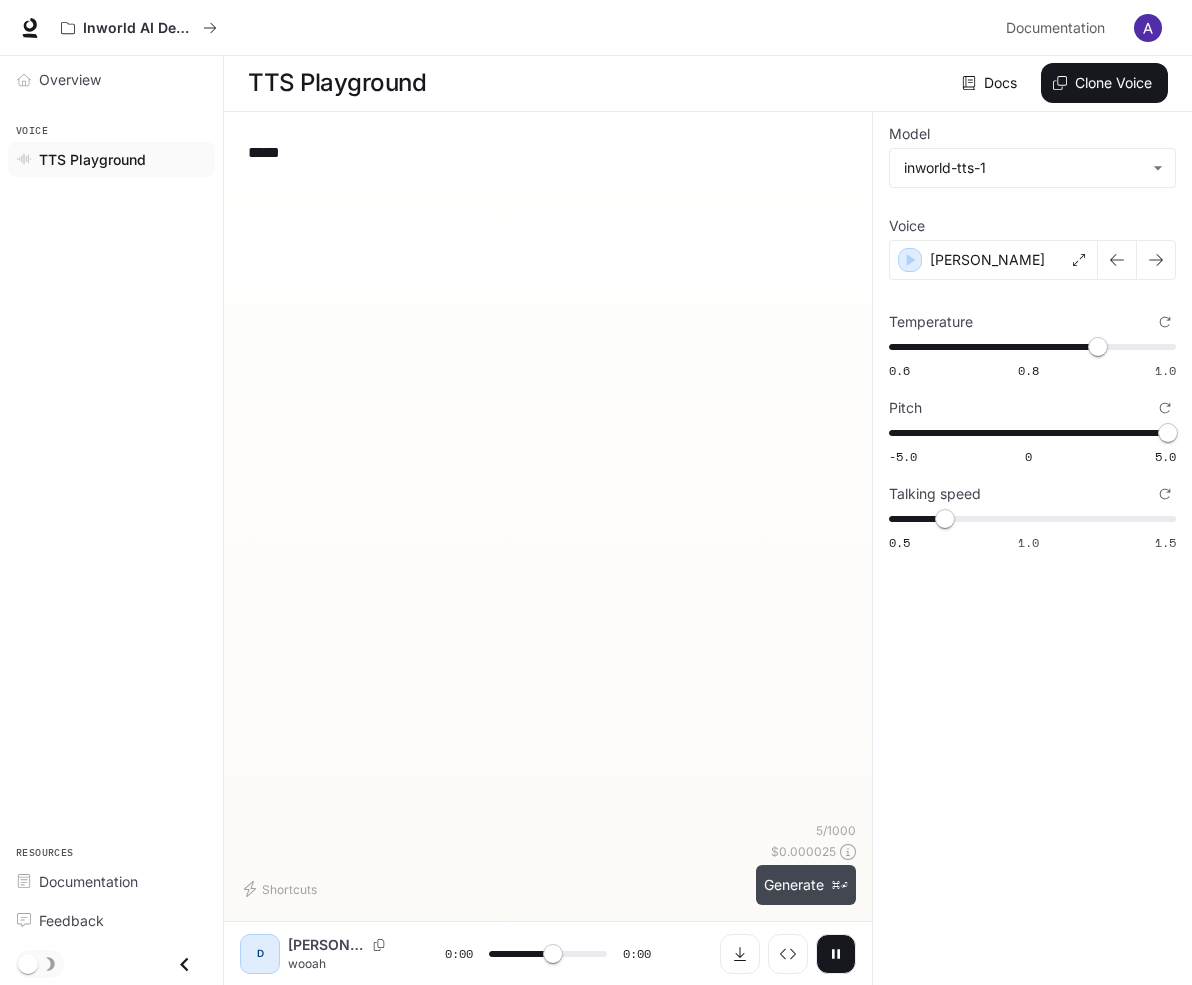 click on "Generate ⌘⏎" at bounding box center (806, 885) 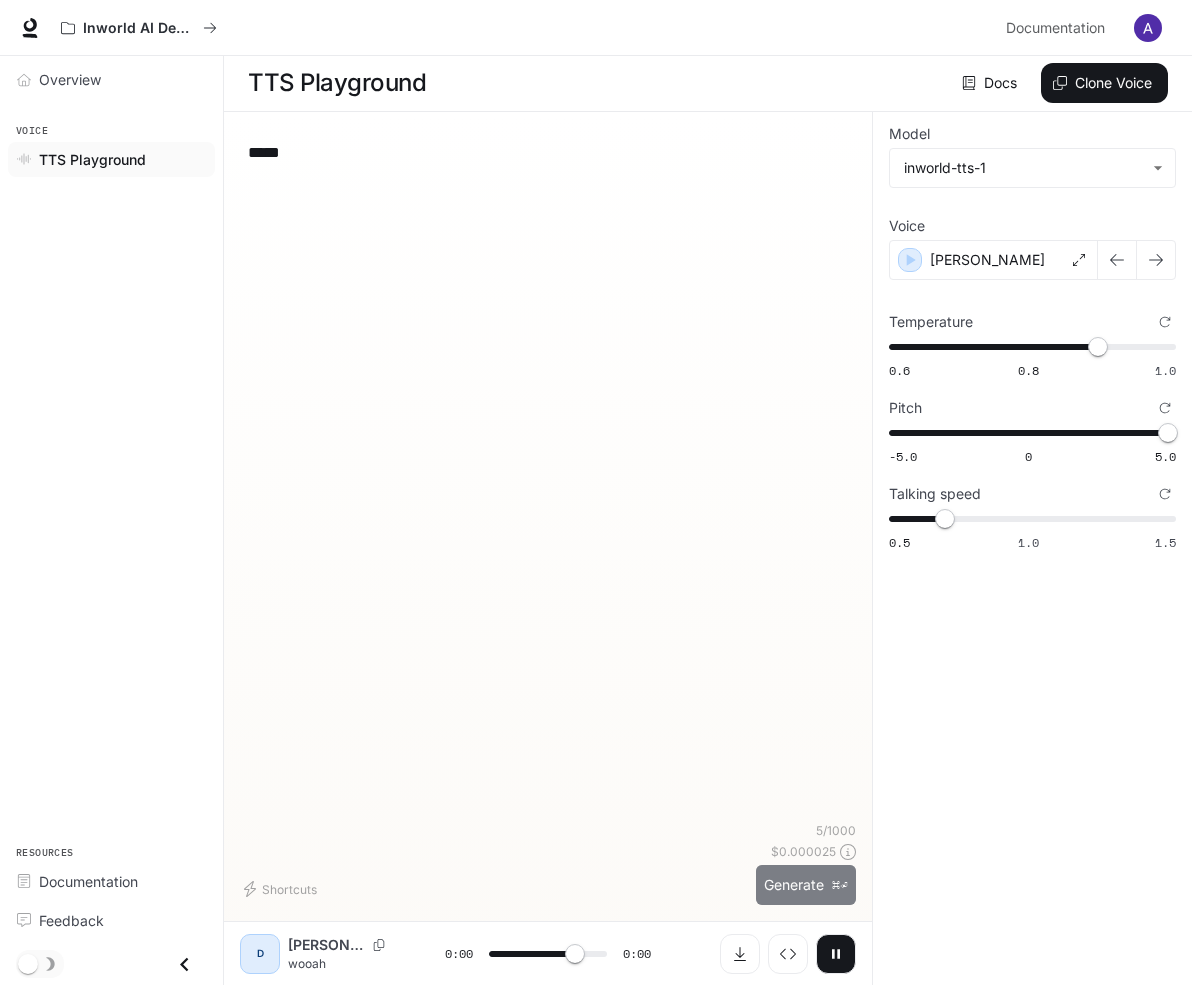 click on "Generate ⌘⏎" at bounding box center [806, 885] 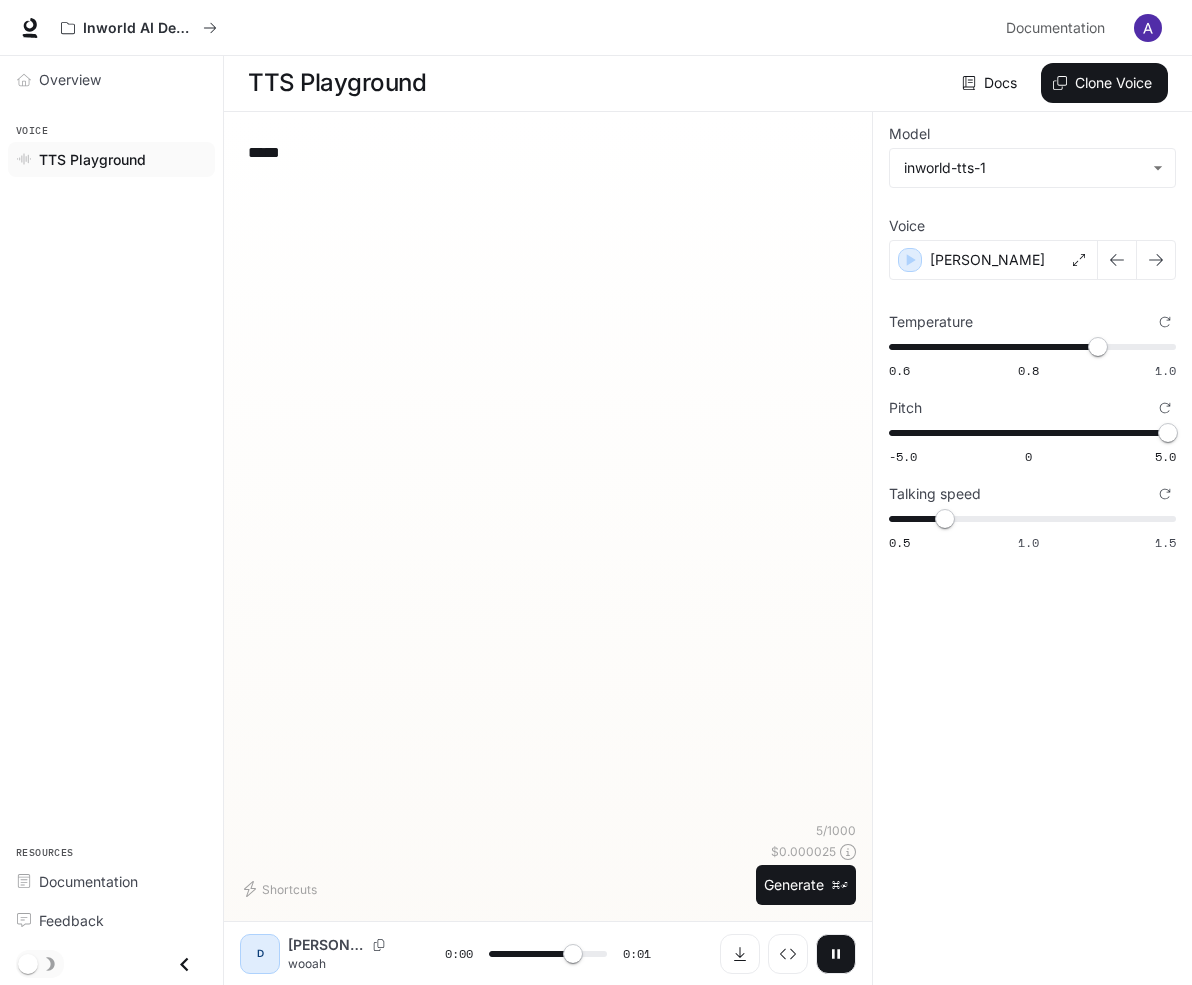 type on "*" 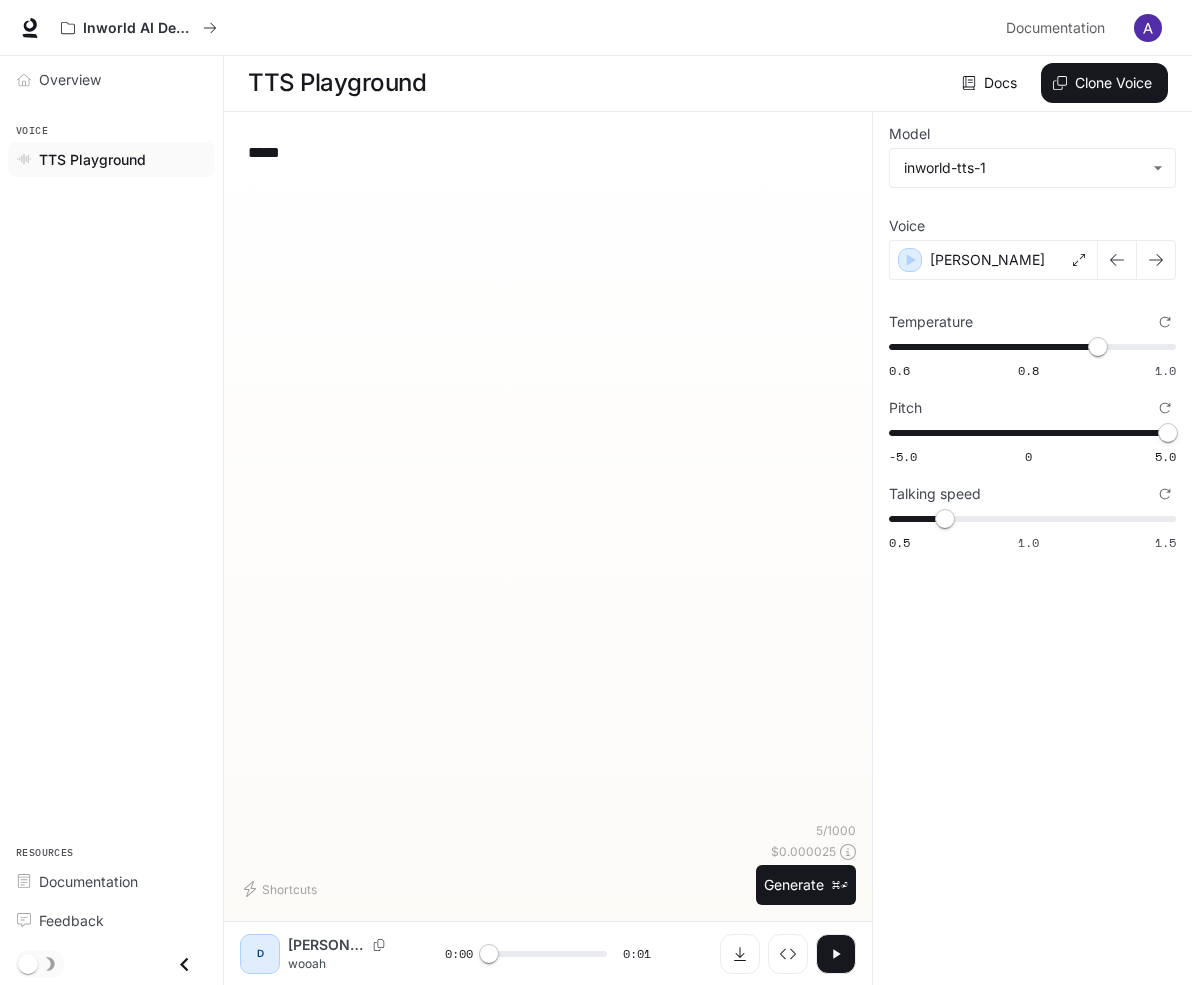 click on "*****" at bounding box center (516, 152) 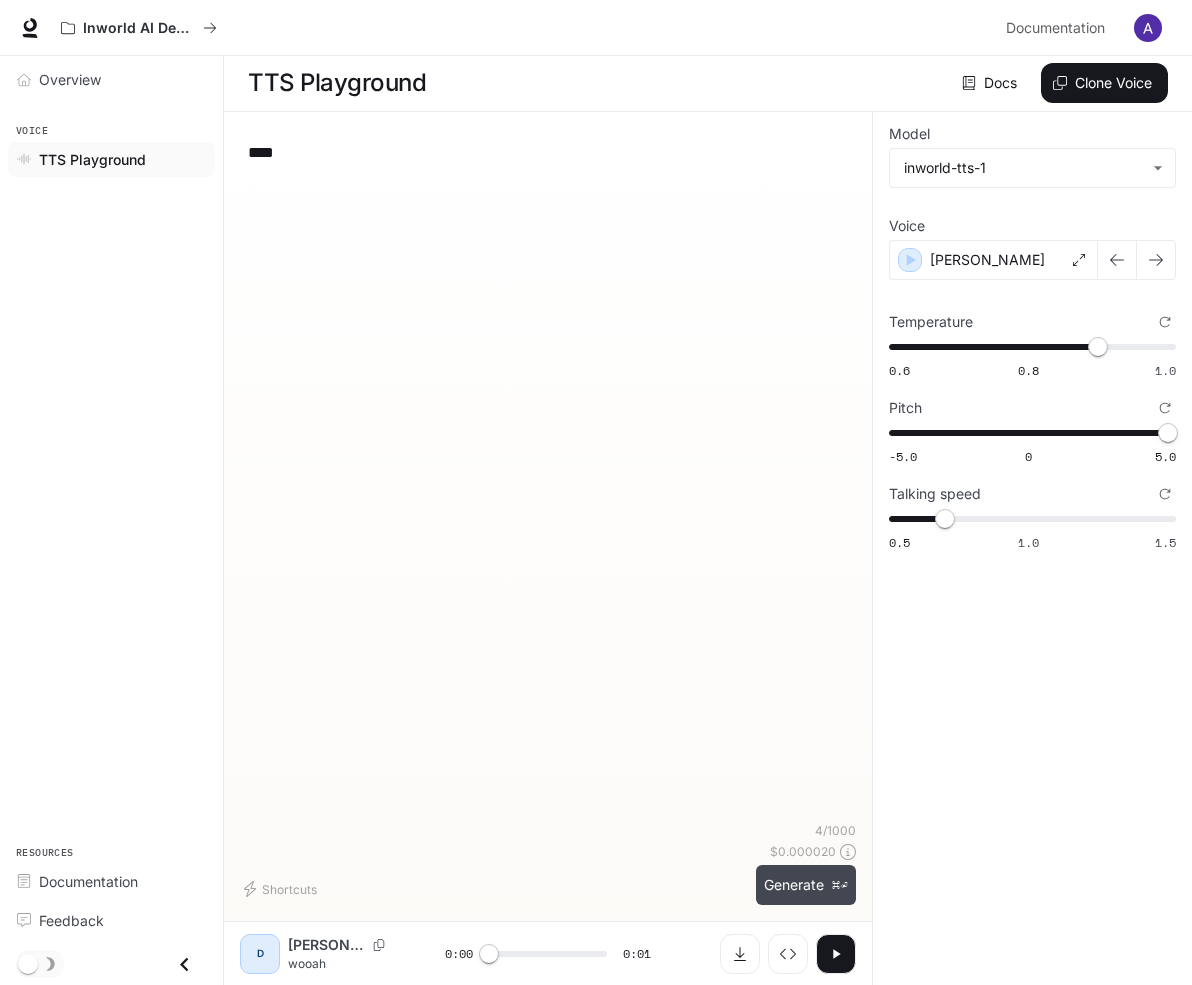 type on "****" 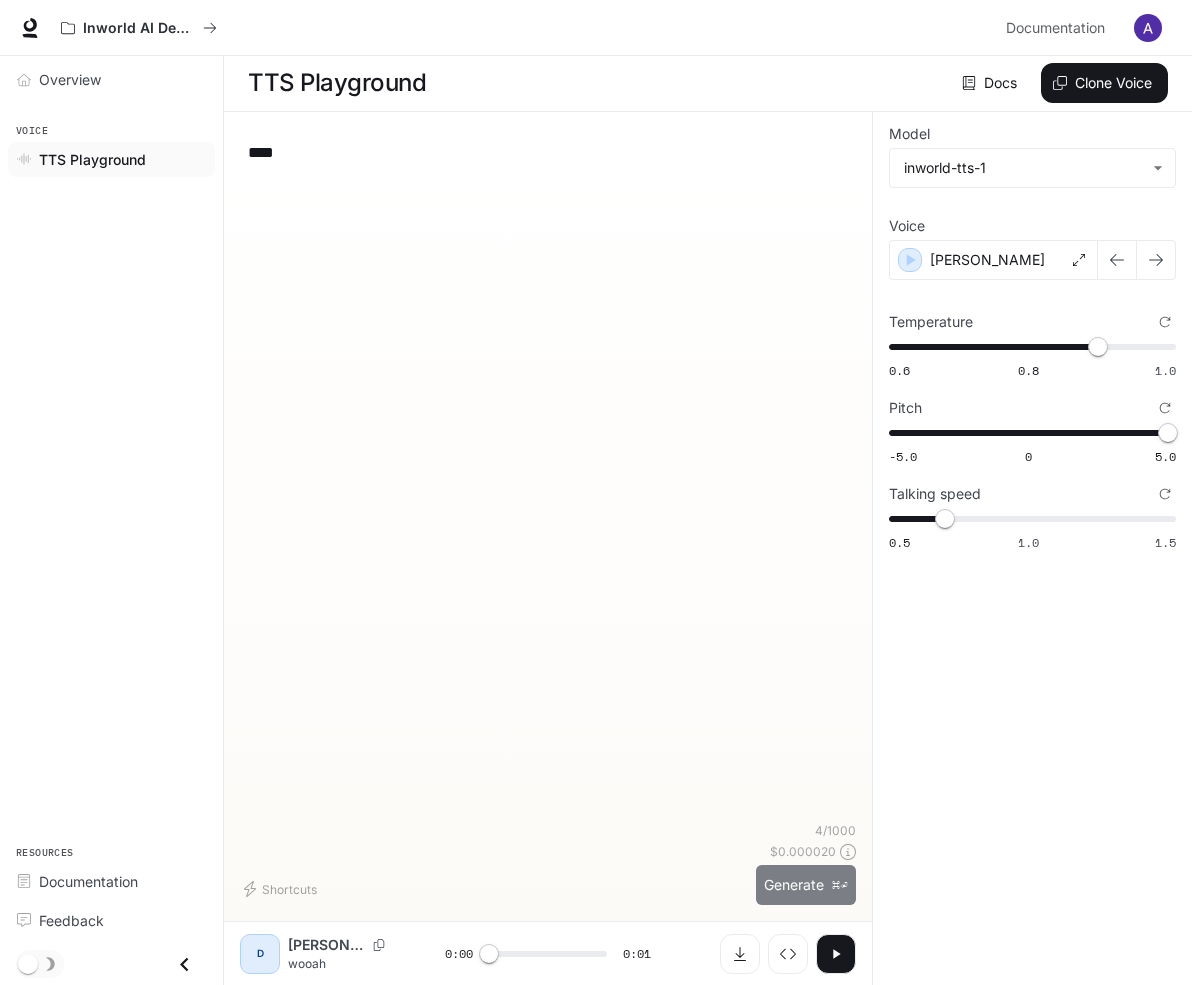 click on "Generate ⌘⏎" at bounding box center [806, 885] 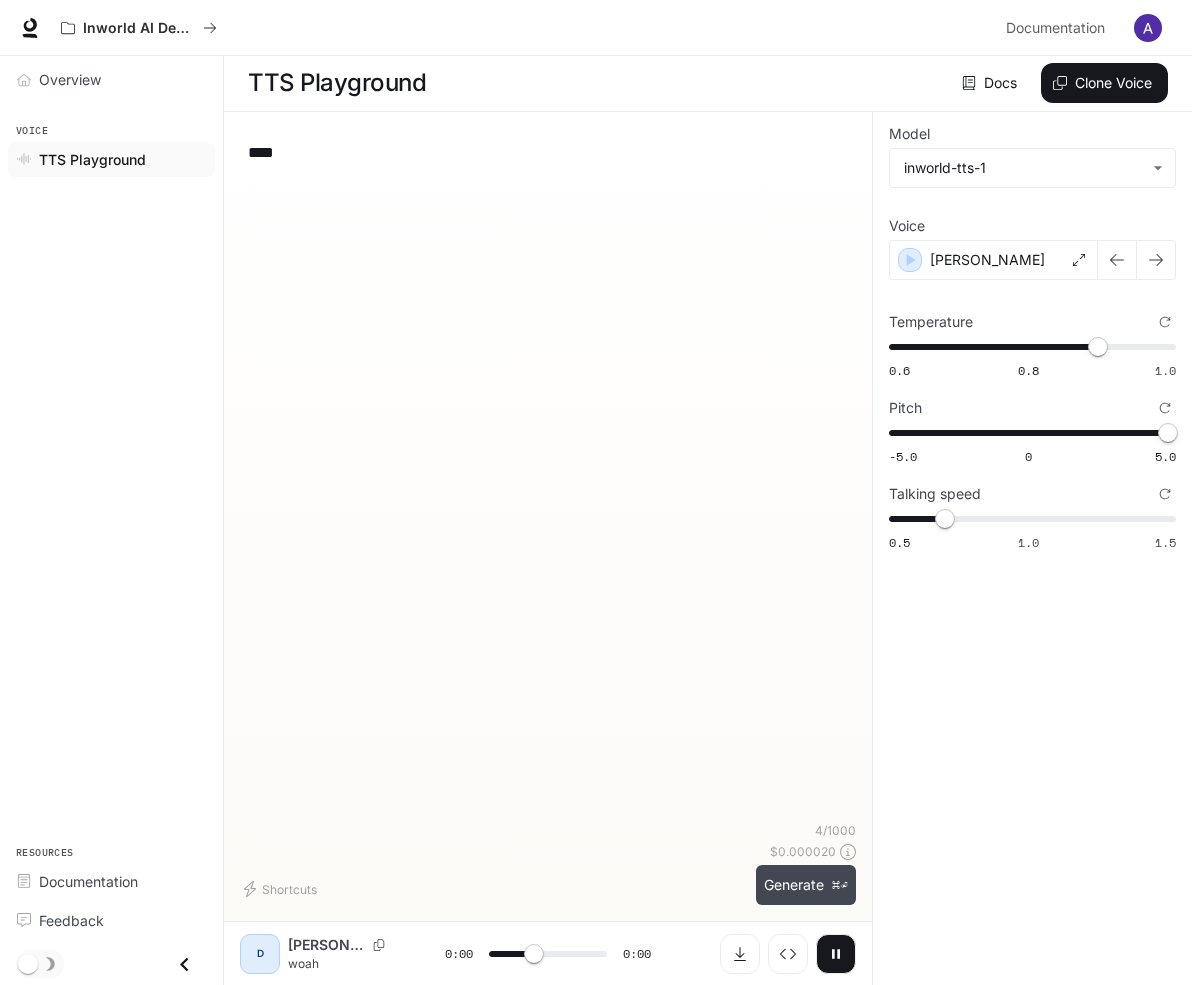 type on "*" 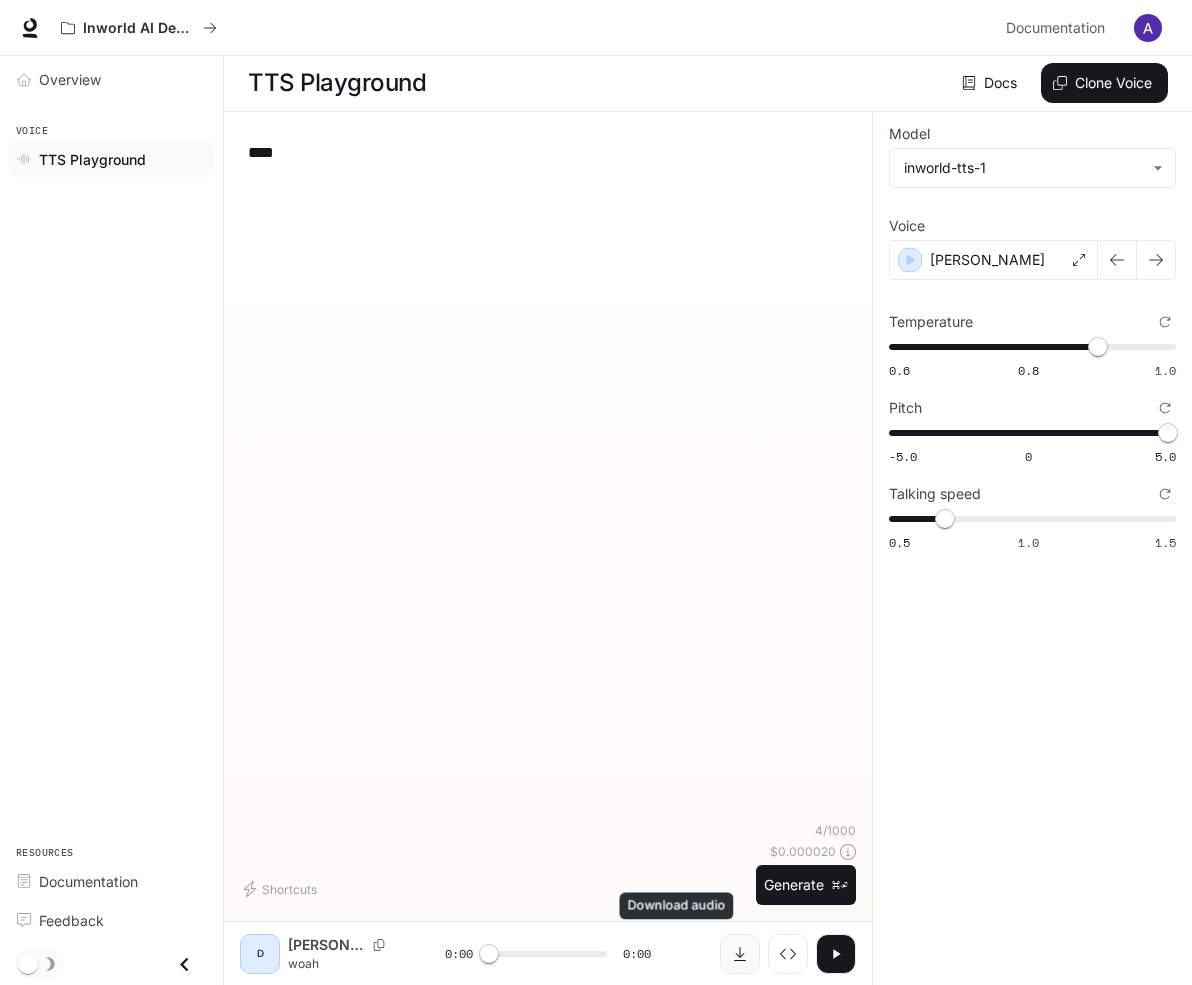 click 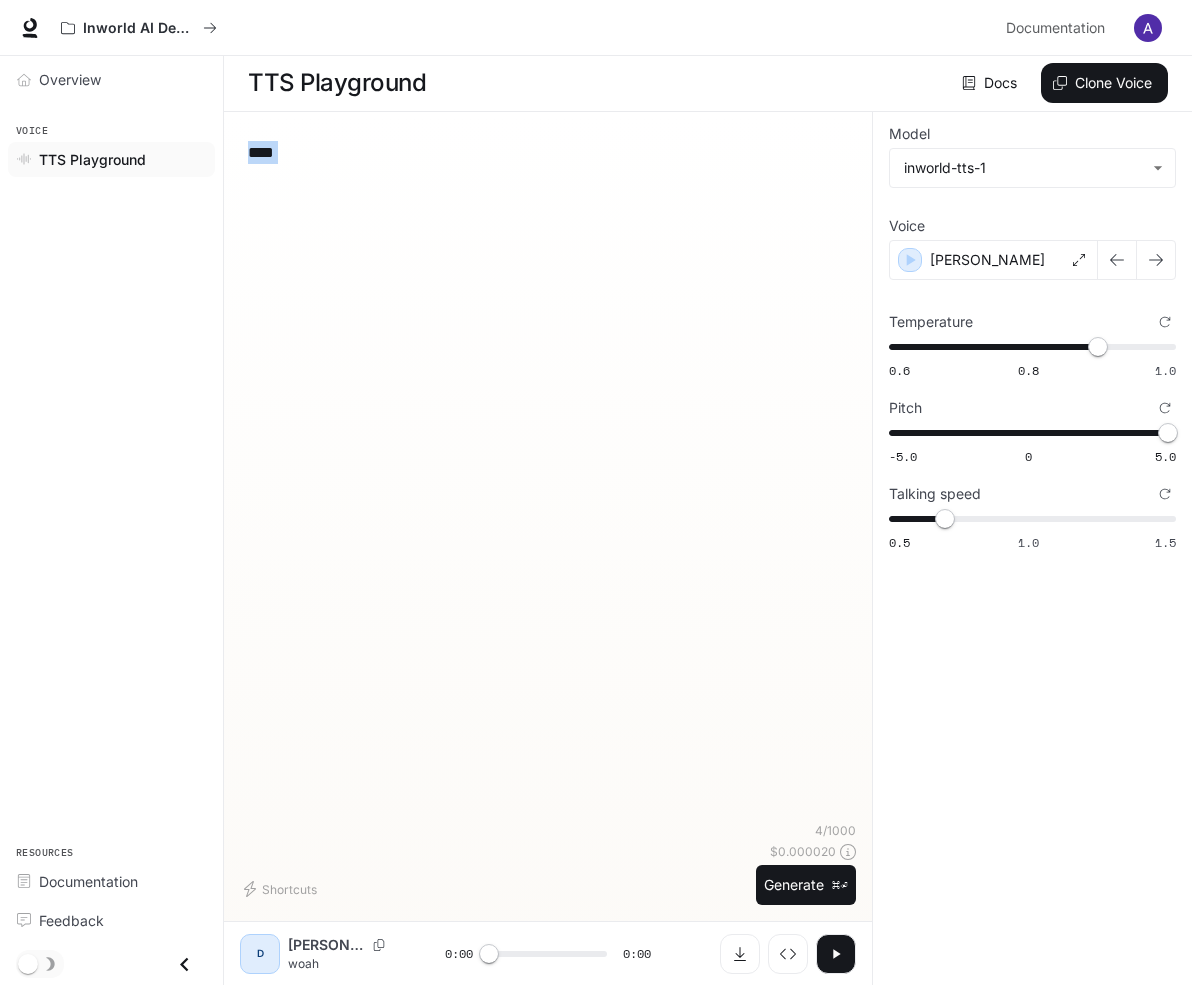 drag, startPoint x: 570, startPoint y: 187, endPoint x: 237, endPoint y: 160, distance: 334.0928 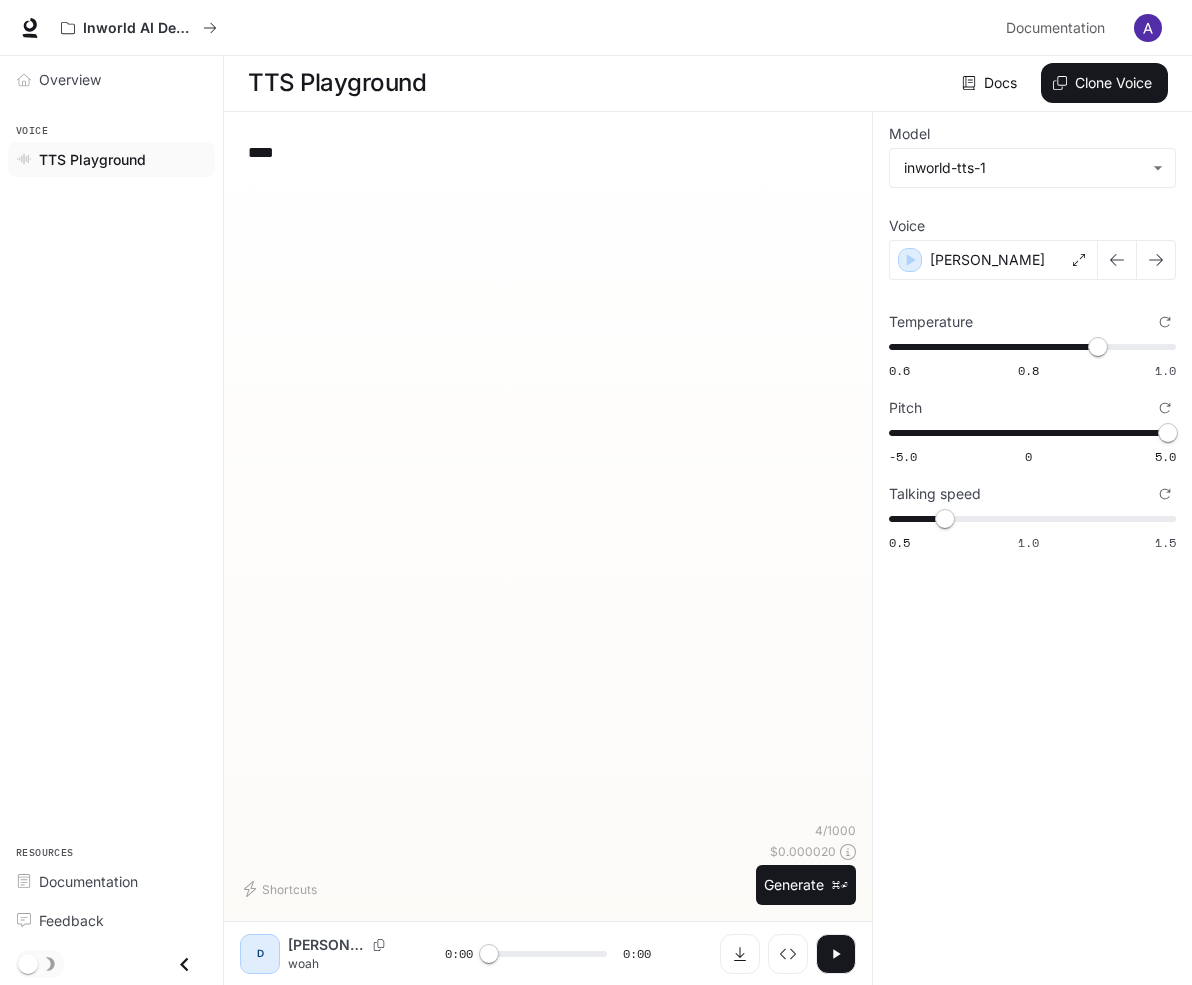 click on "**** * ​" at bounding box center (548, 475) 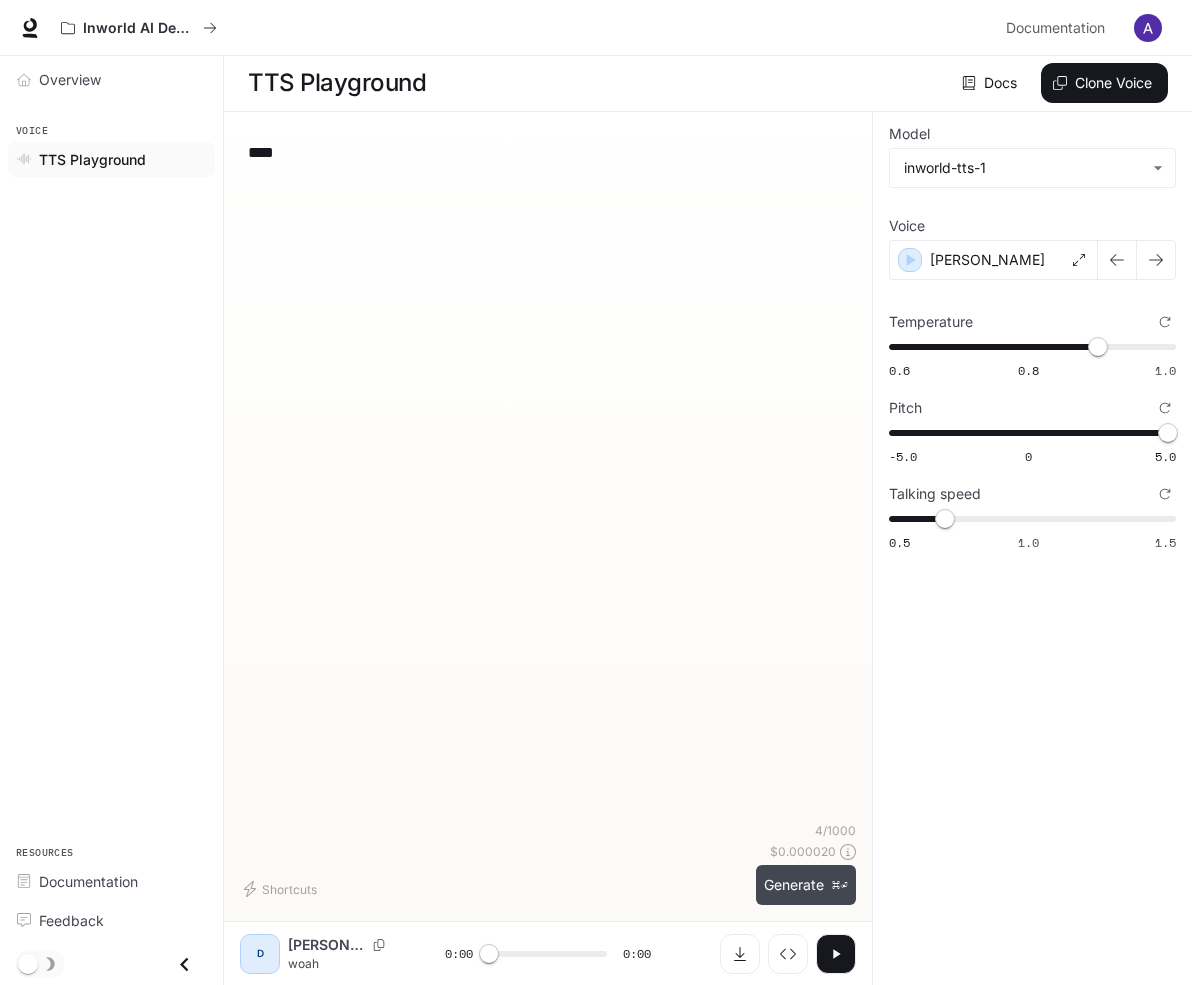type on "****" 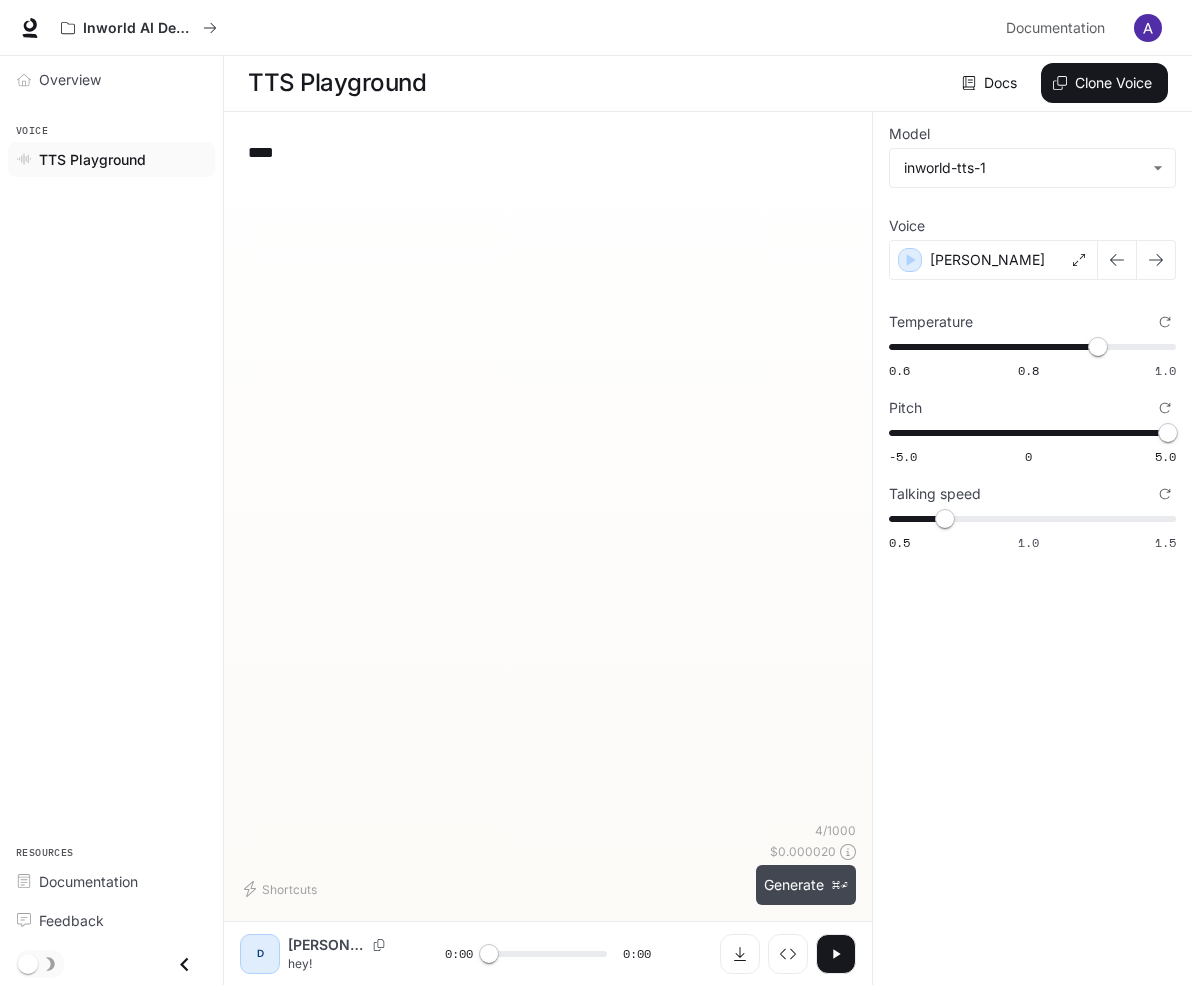 click on "Generate ⌘⏎" at bounding box center [806, 885] 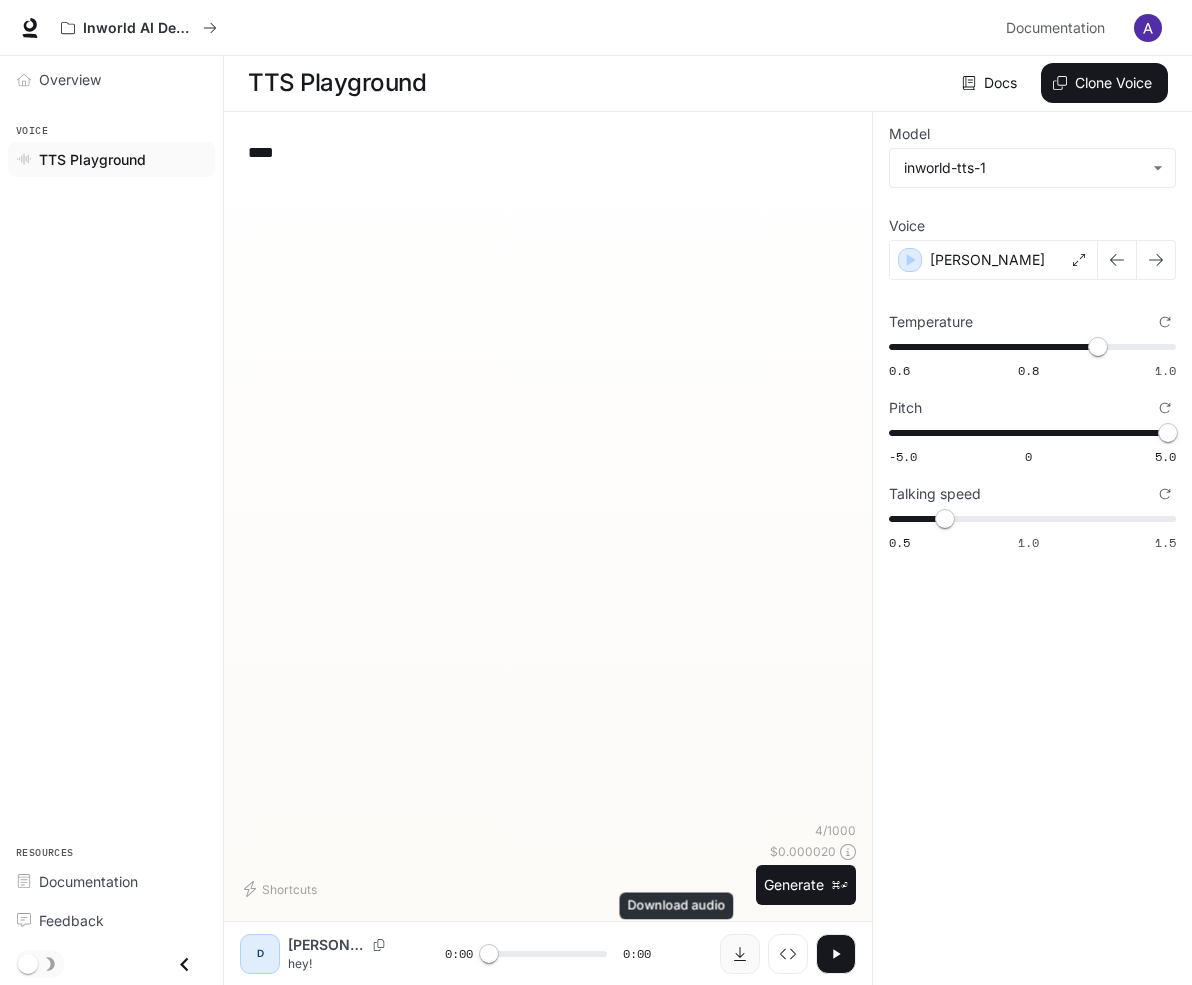 click at bounding box center (740, 954) 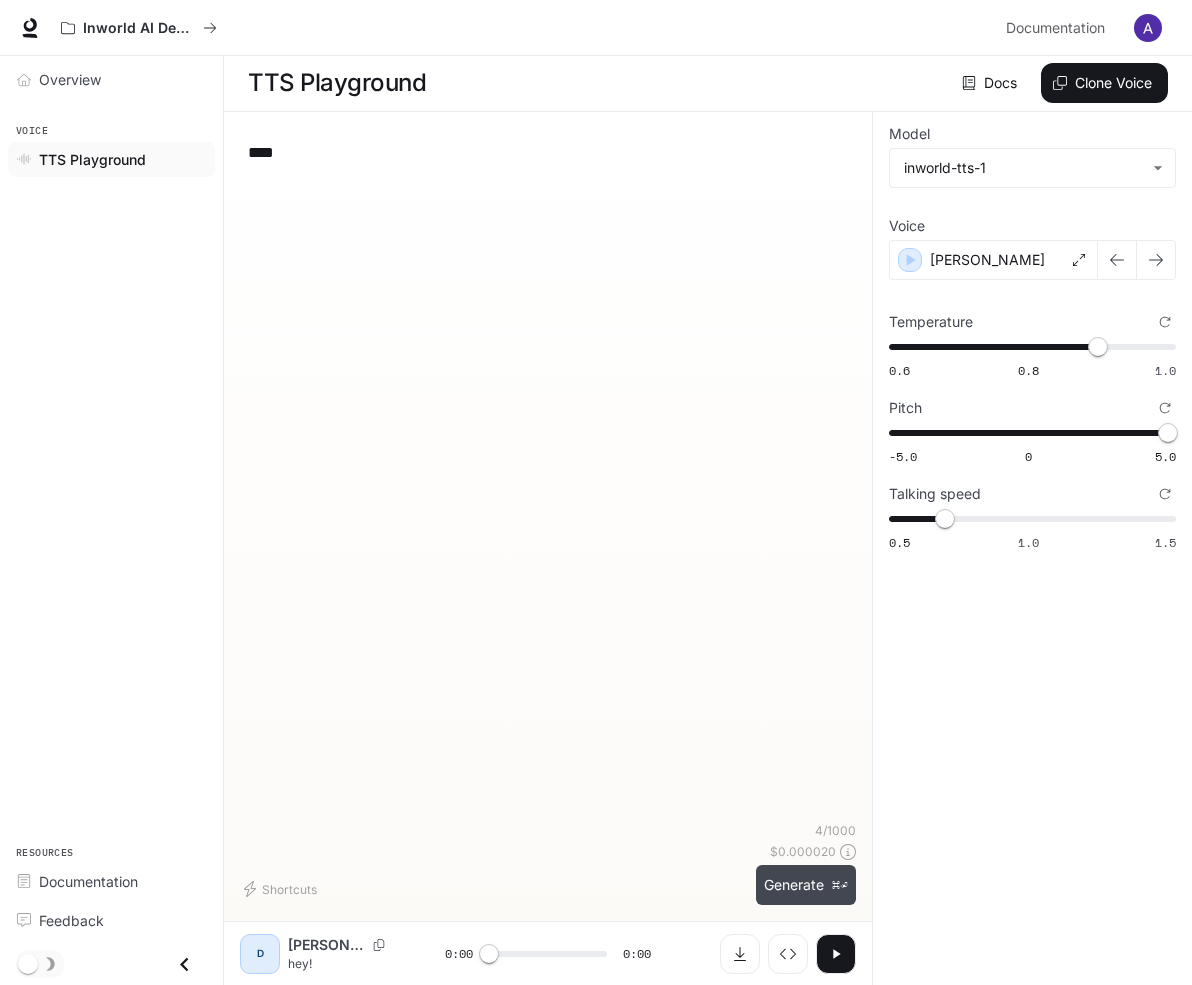 click on "Generate ⌘⏎" at bounding box center (806, 885) 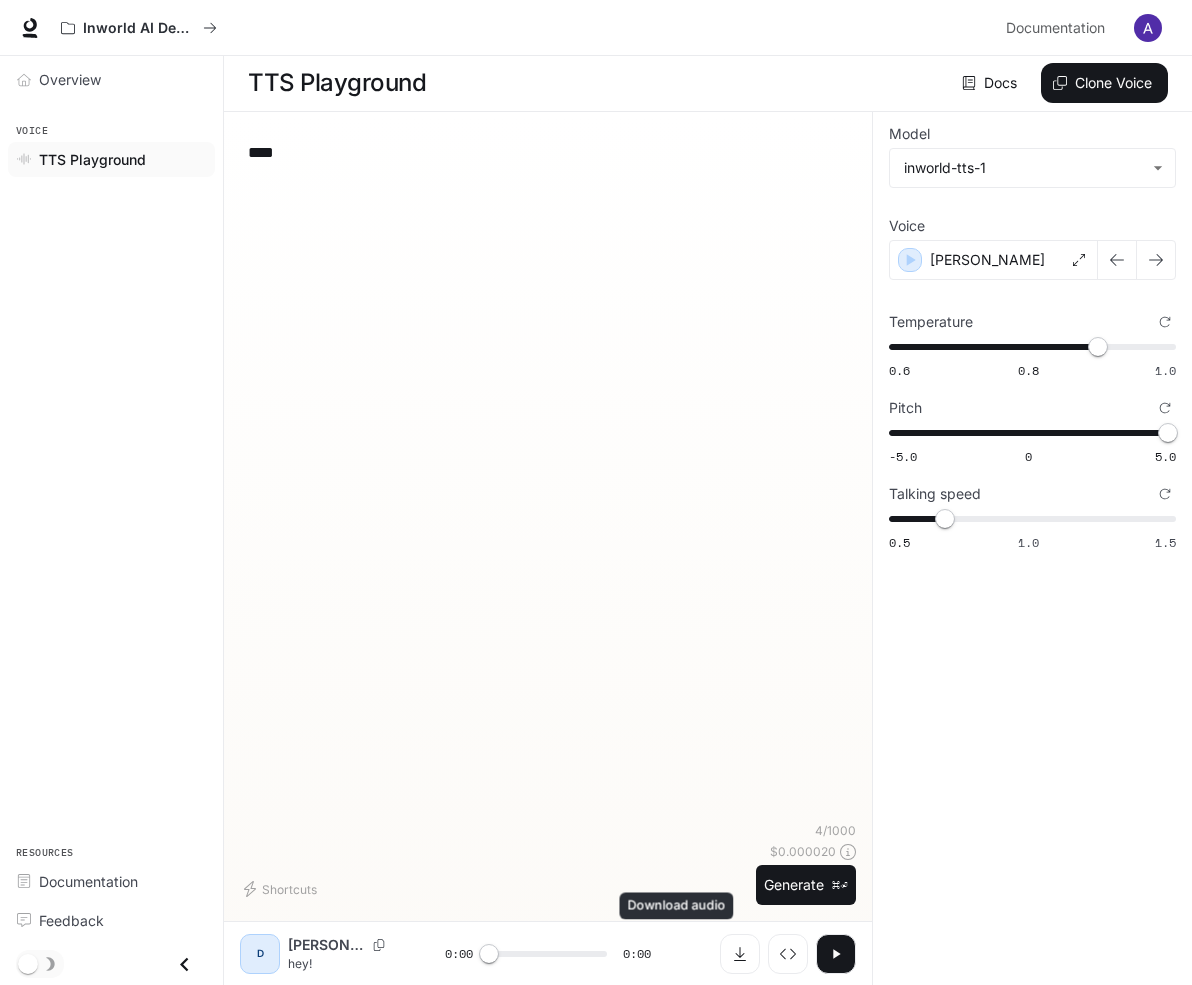 click 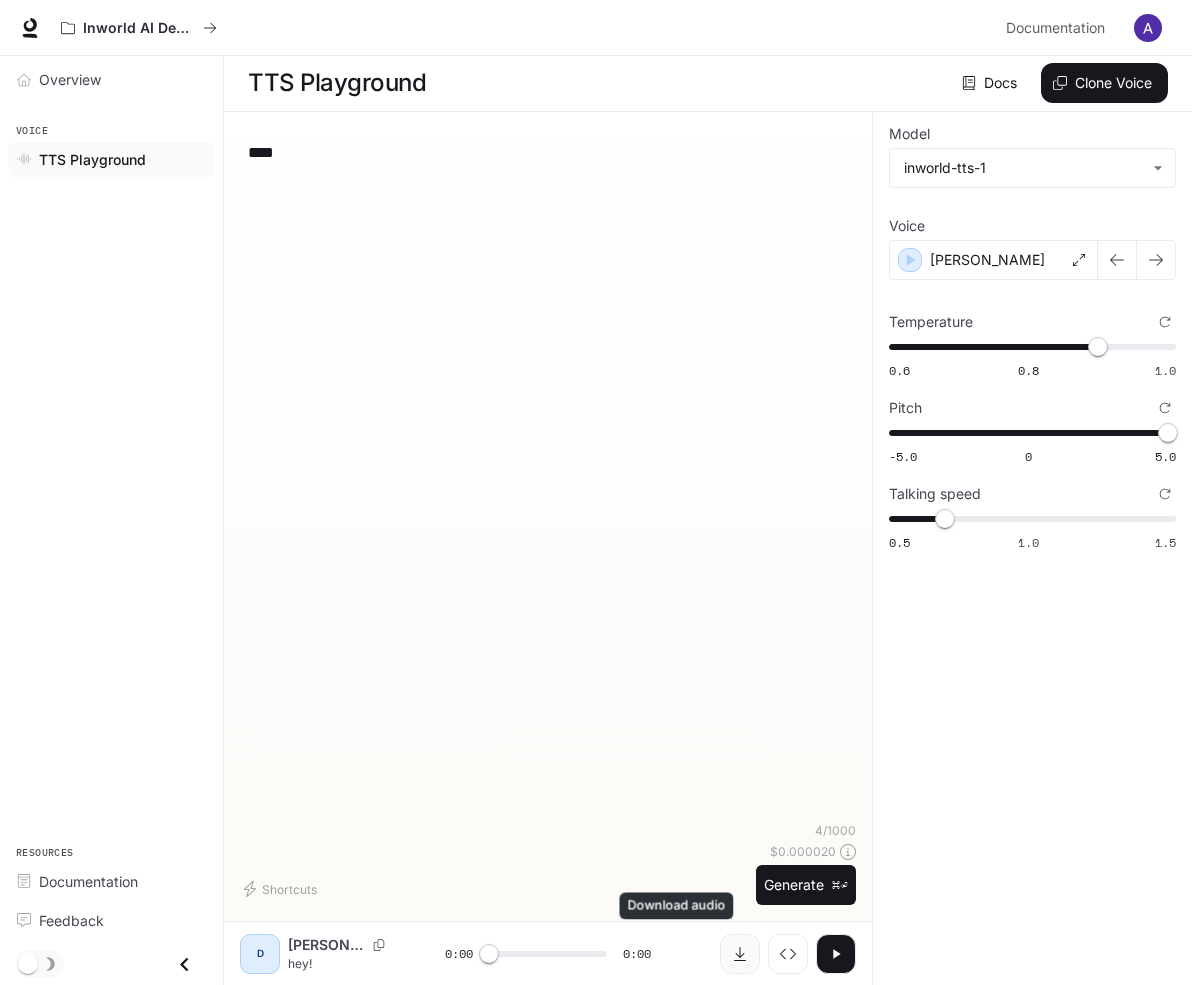 click at bounding box center (740, 954) 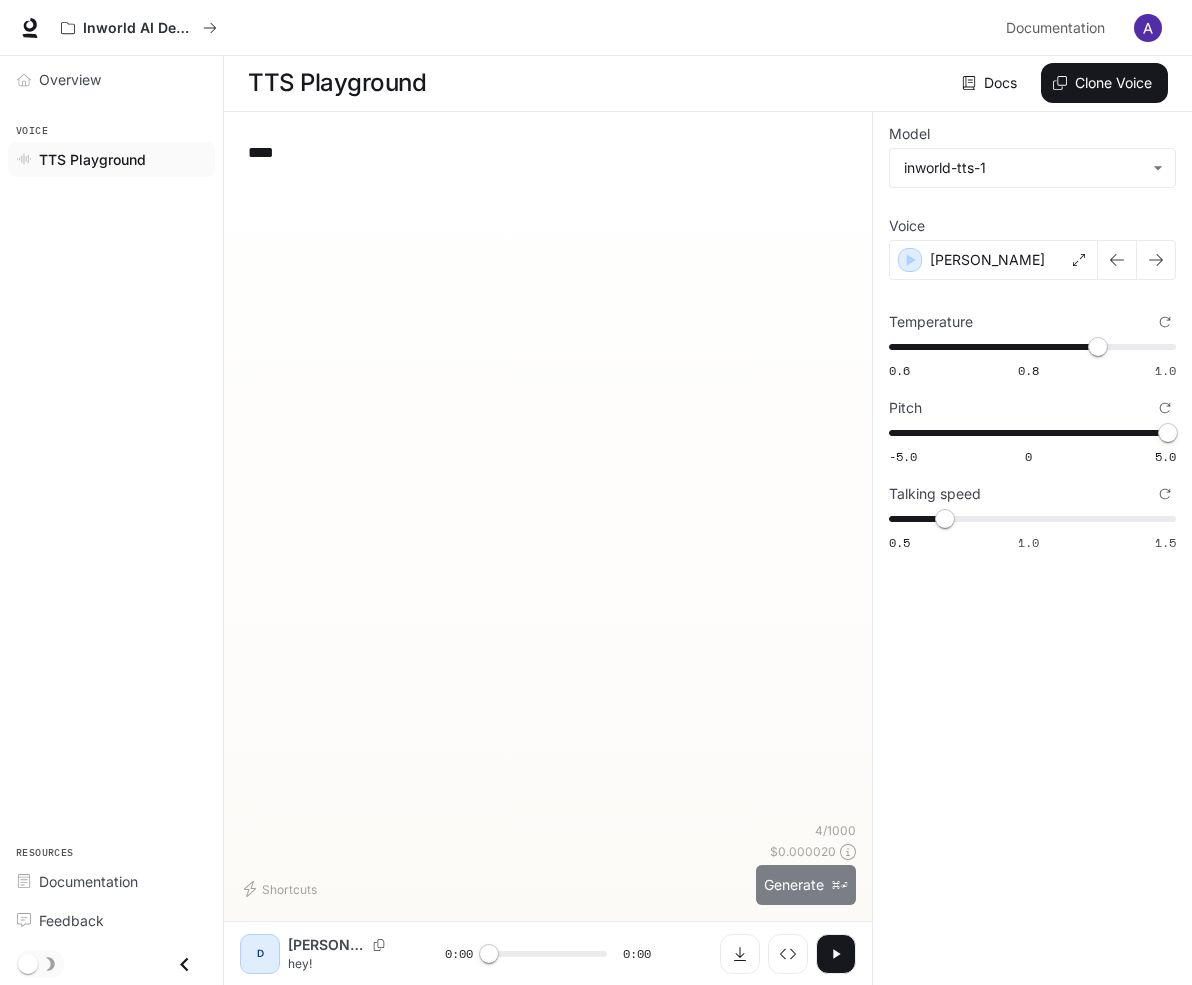 click on "Generate ⌘⏎" at bounding box center (806, 885) 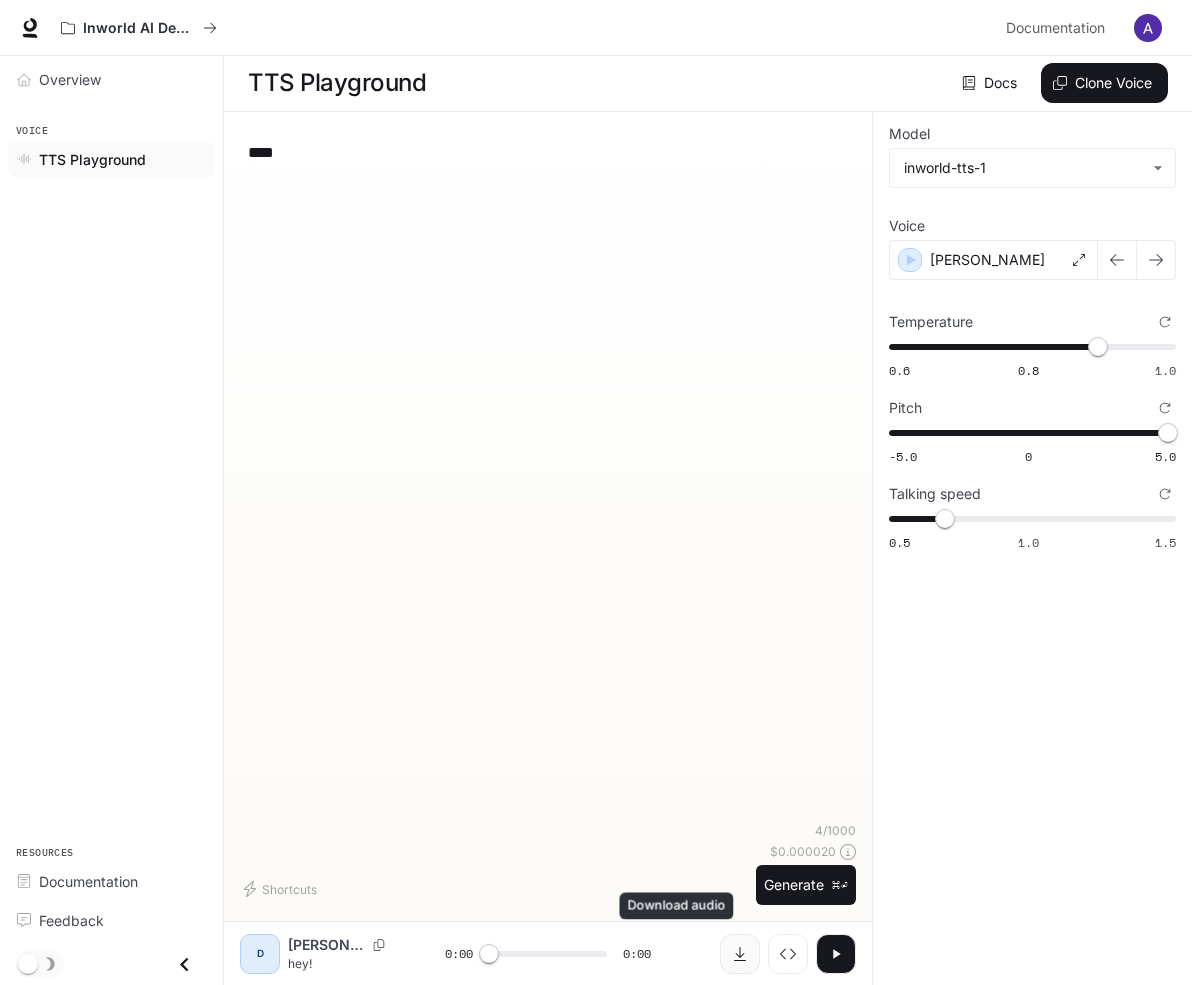 click 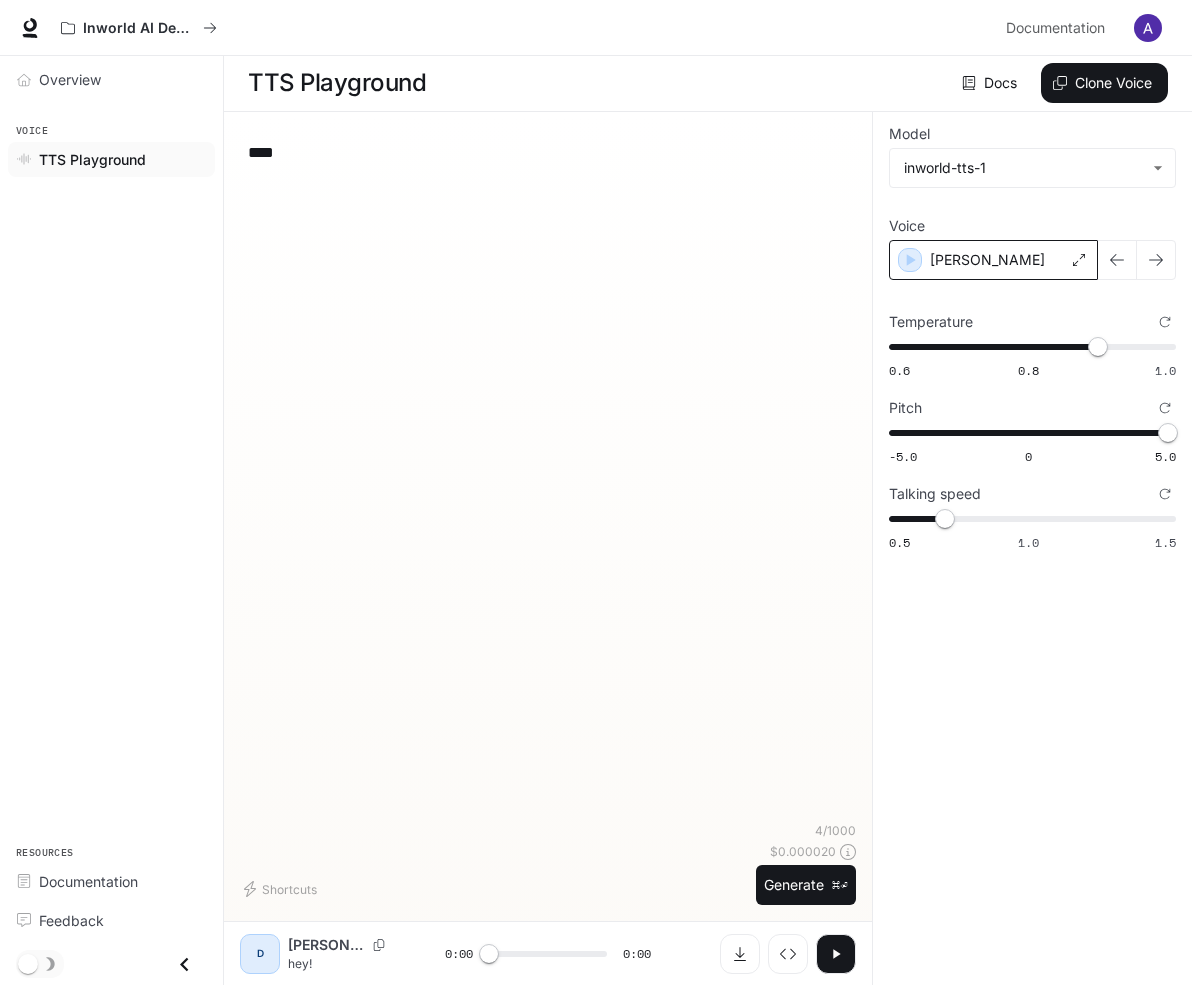 click on "[PERSON_NAME]" at bounding box center [993, 260] 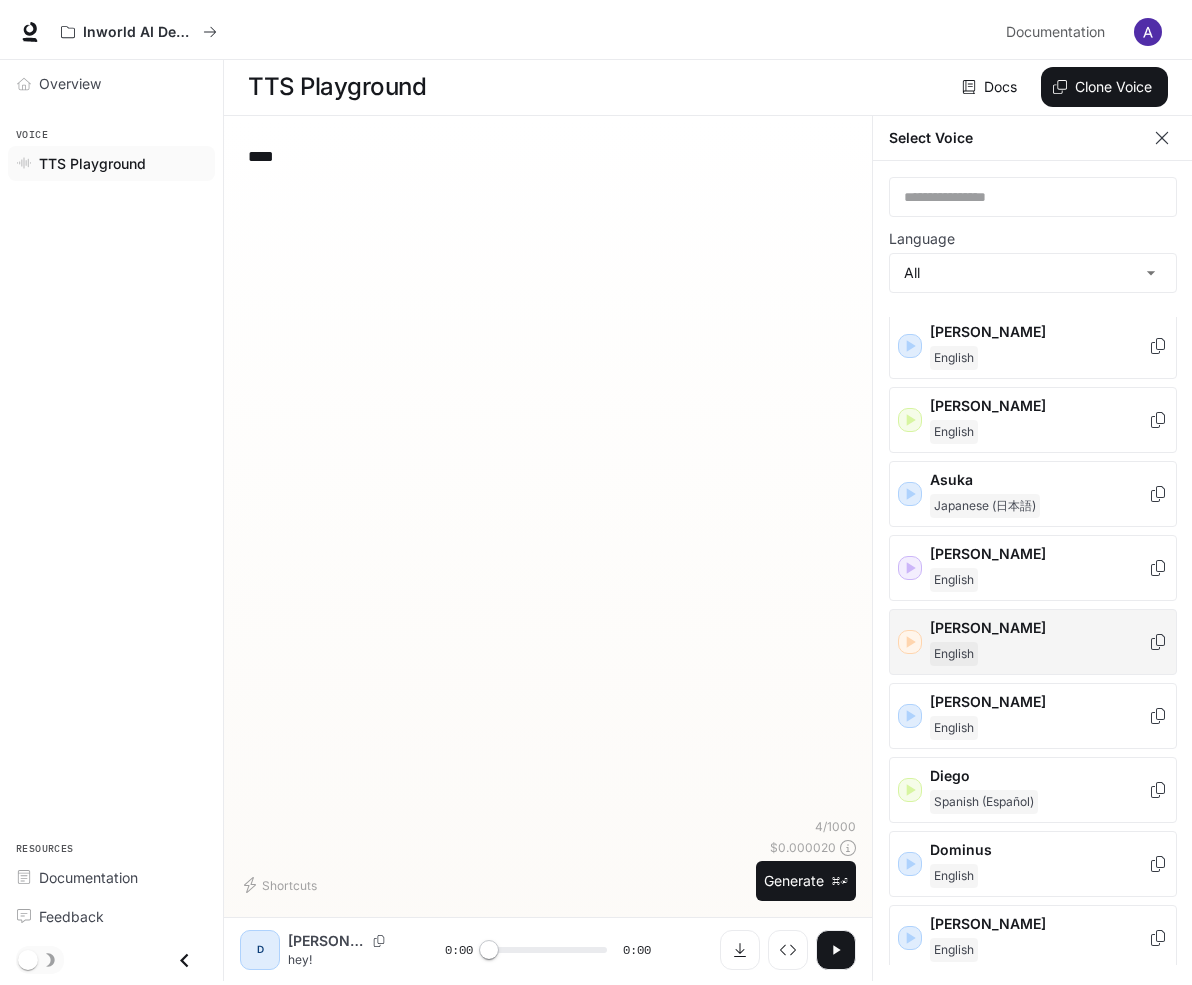 scroll, scrollTop: 193, scrollLeft: 0, axis: vertical 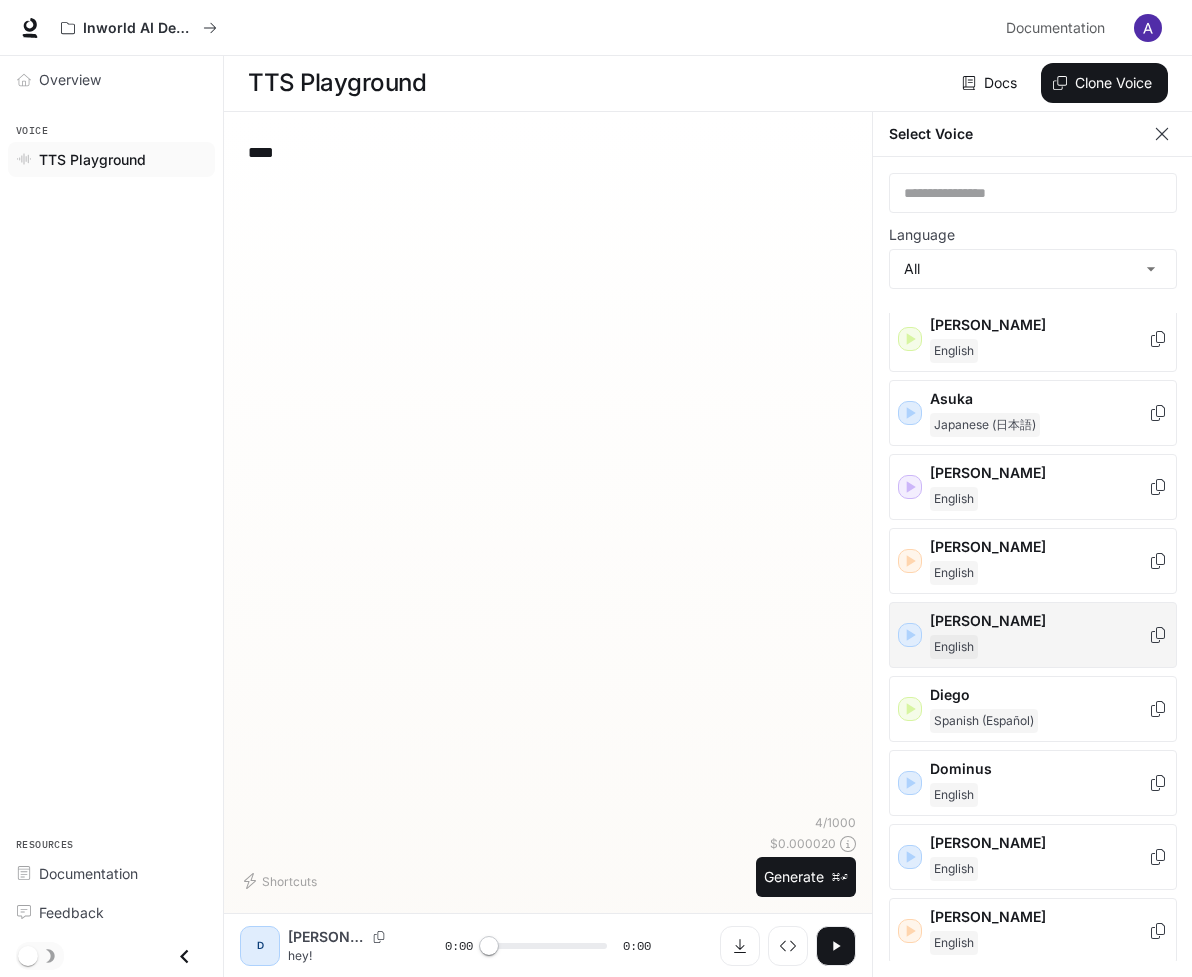 click on "[PERSON_NAME]" at bounding box center [1033, 635] 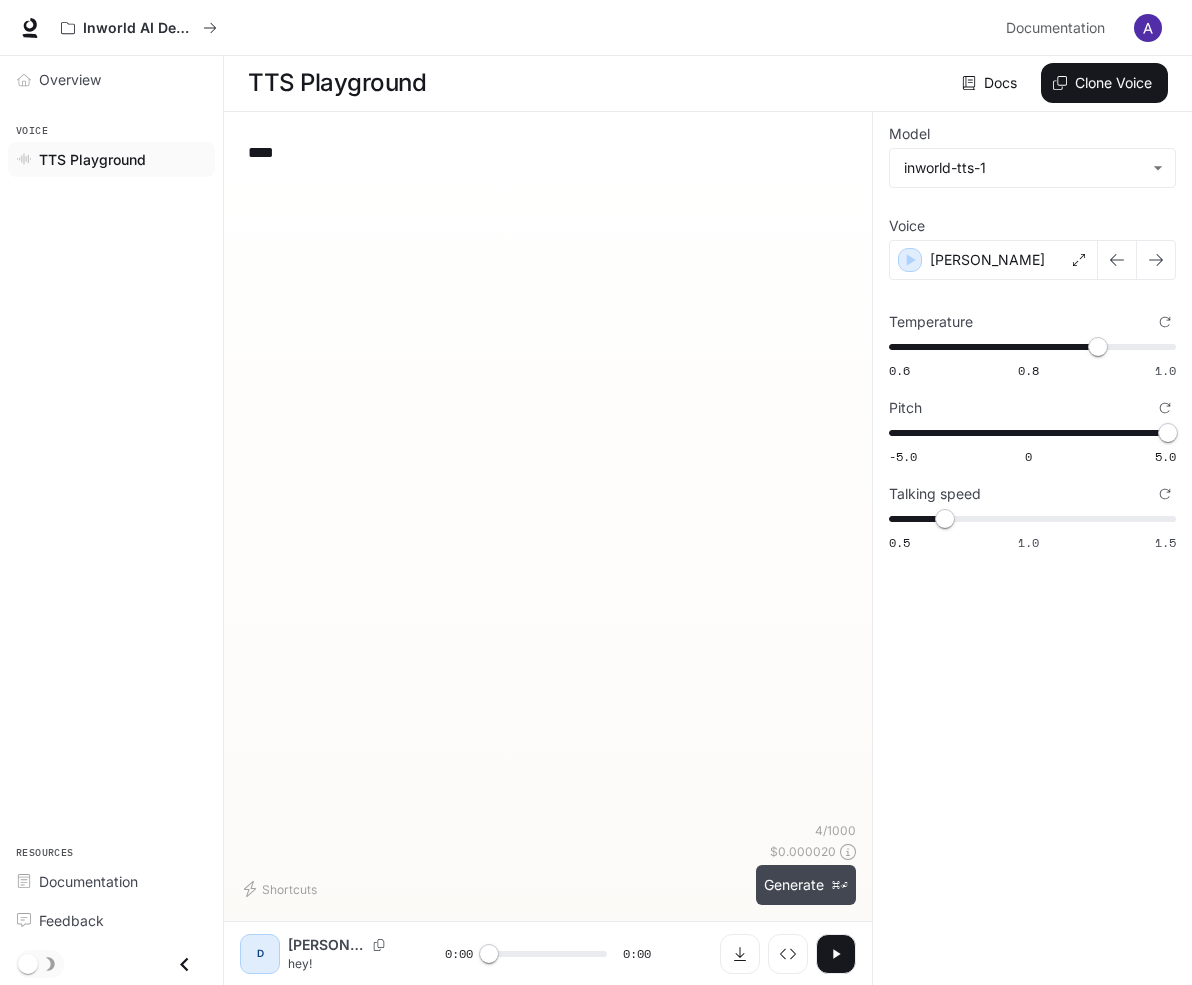 click on "Generate ⌘⏎" at bounding box center [806, 885] 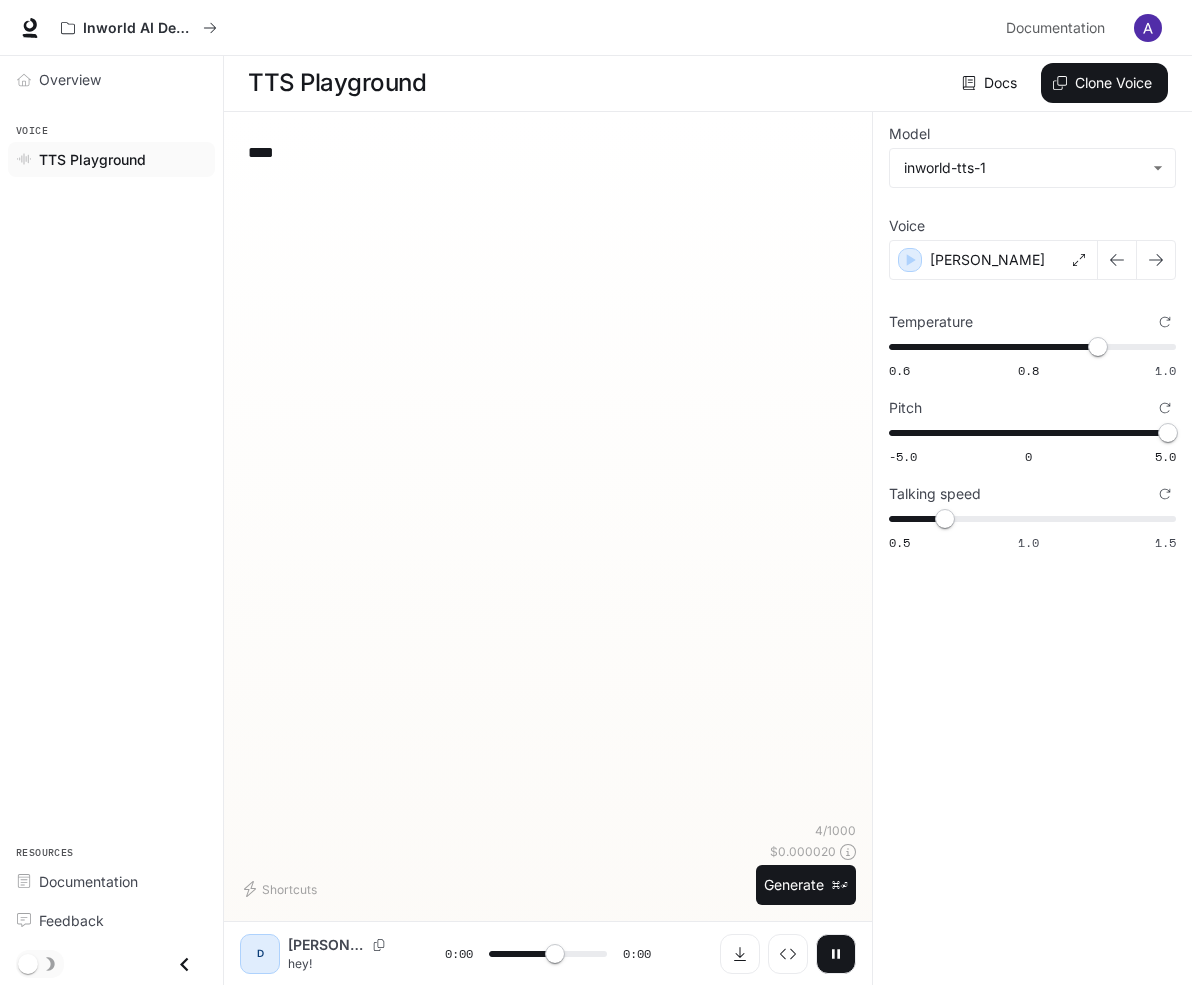 type on "*" 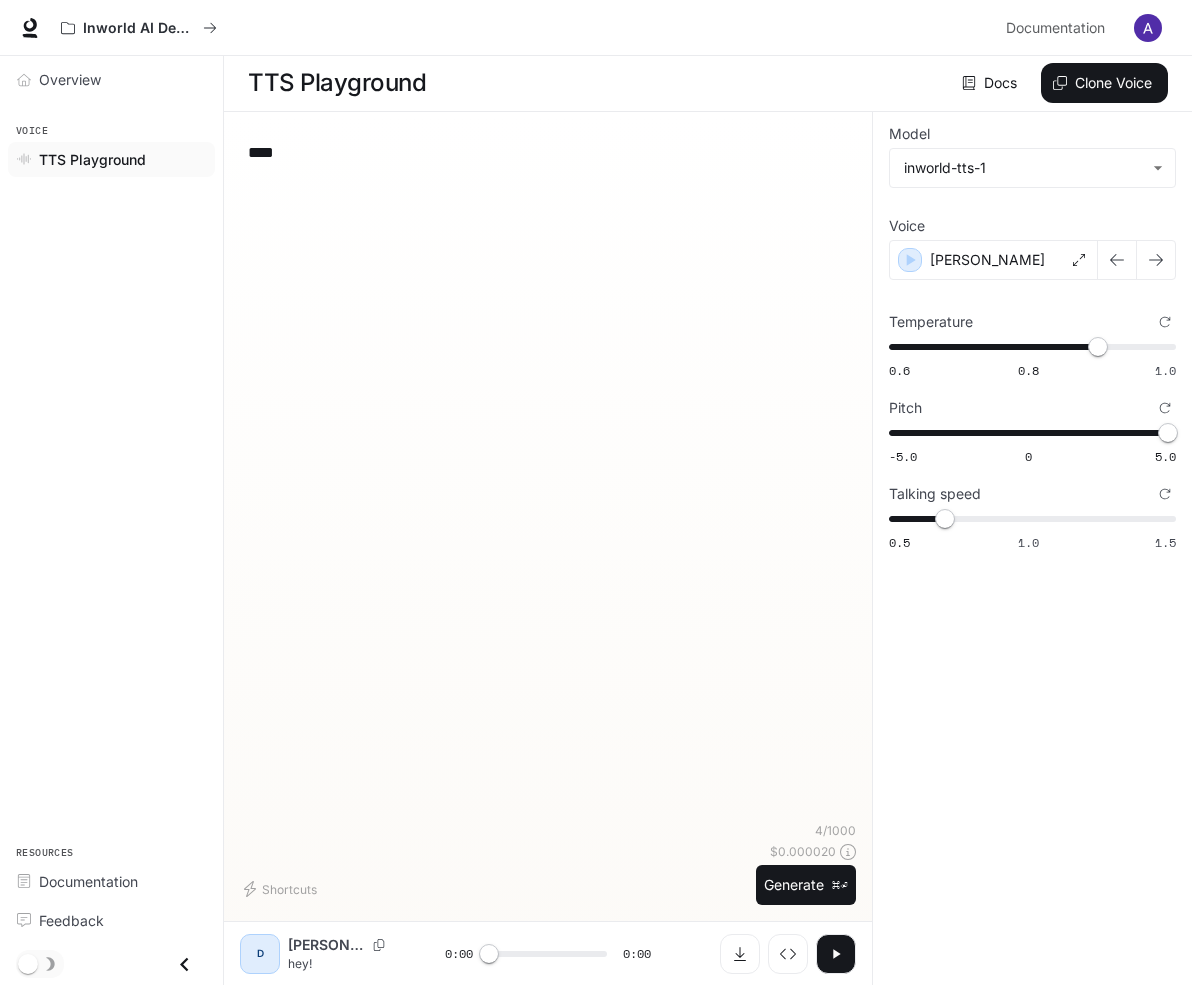 drag, startPoint x: 275, startPoint y: 156, endPoint x: 154, endPoint y: 162, distance: 121.14867 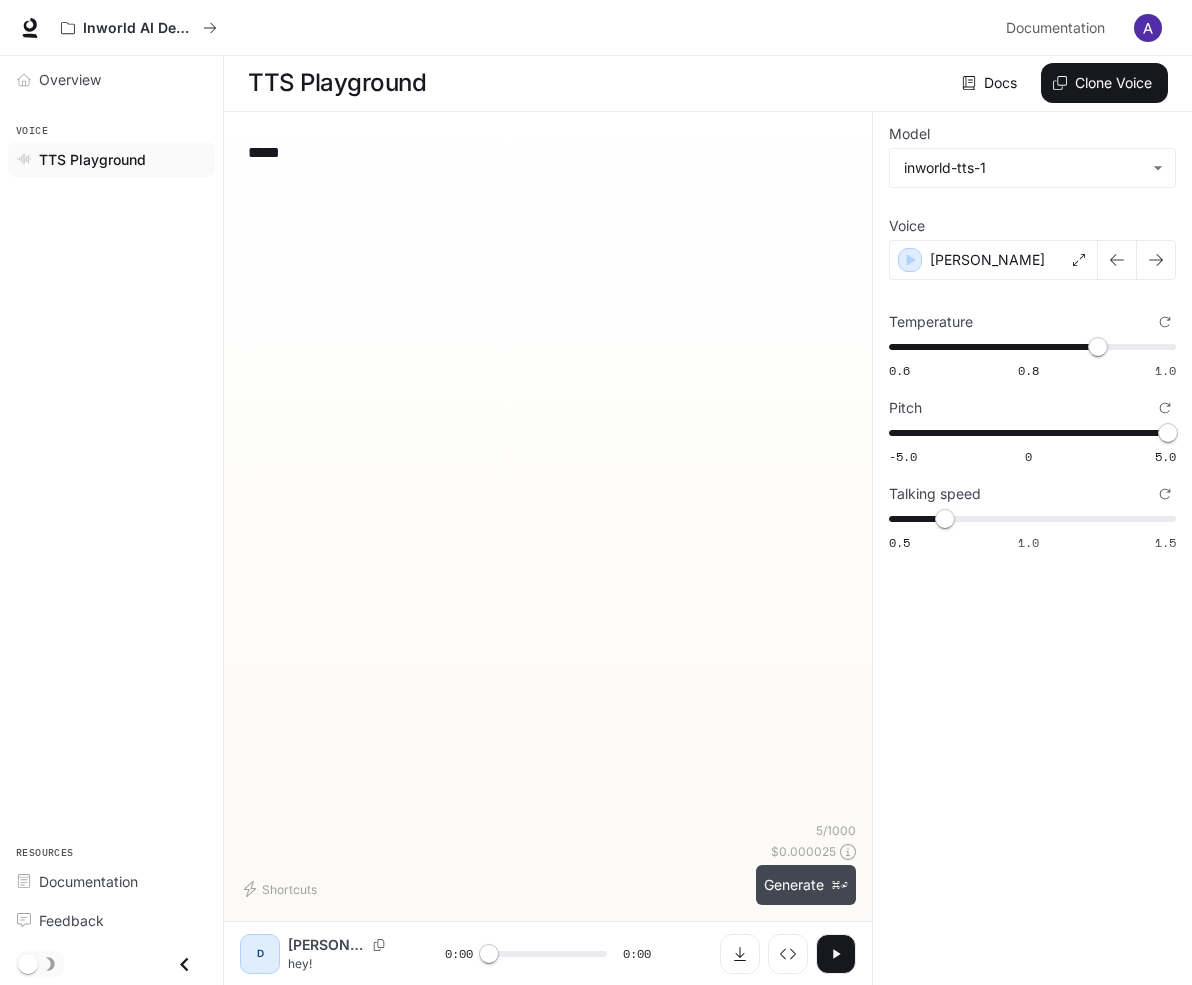 type on "*****" 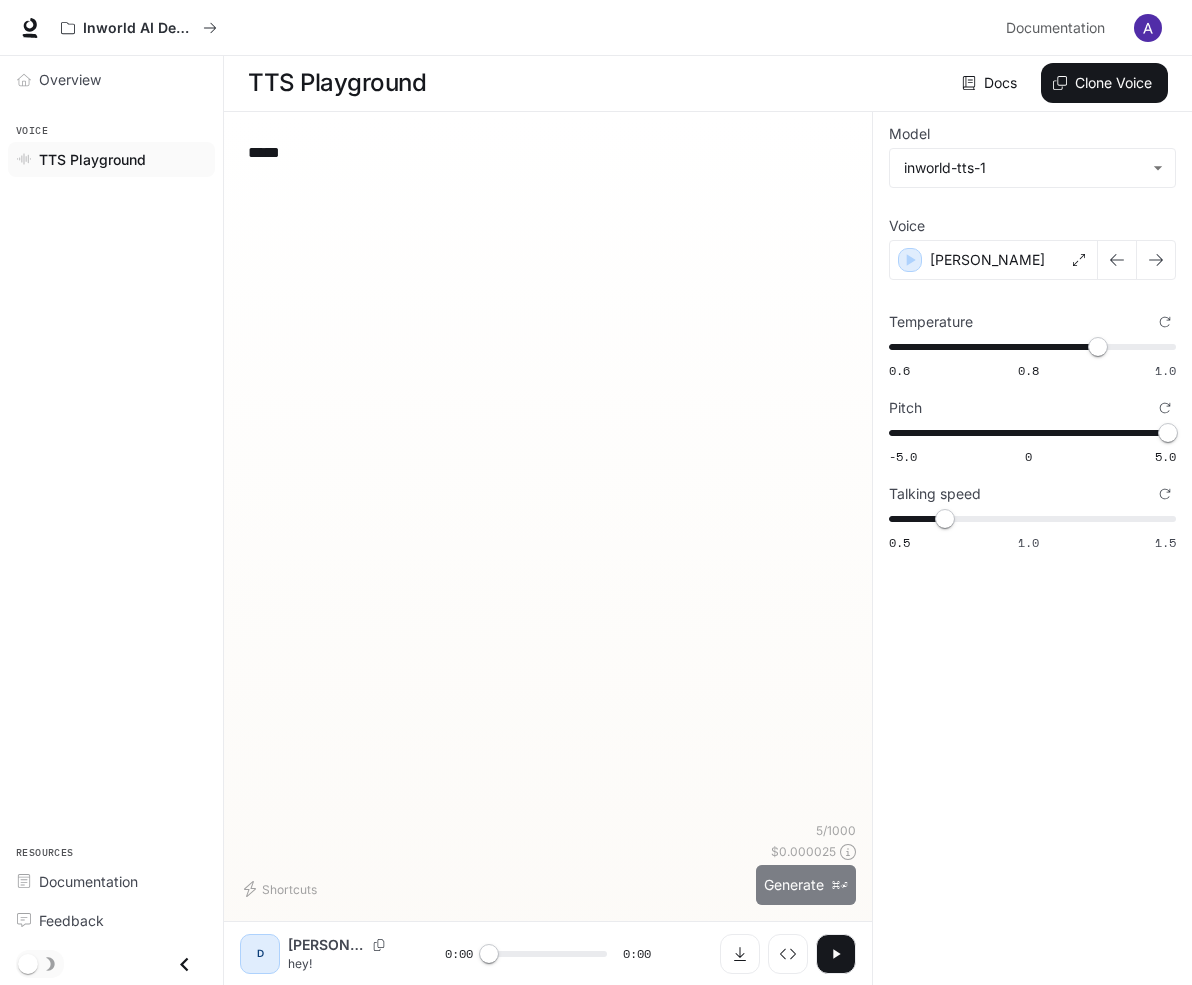 click on "Generate ⌘⏎" at bounding box center (806, 885) 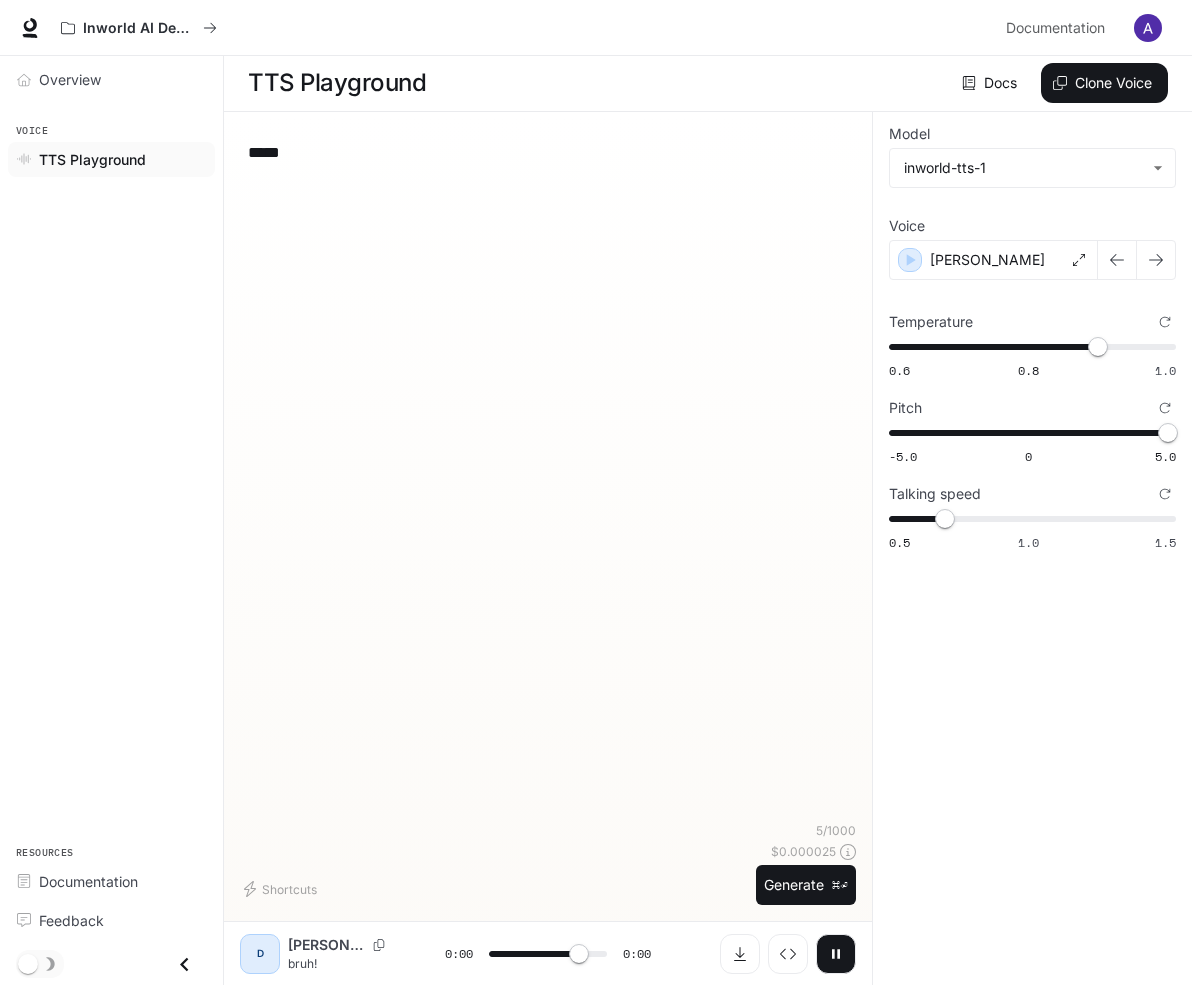type on "*" 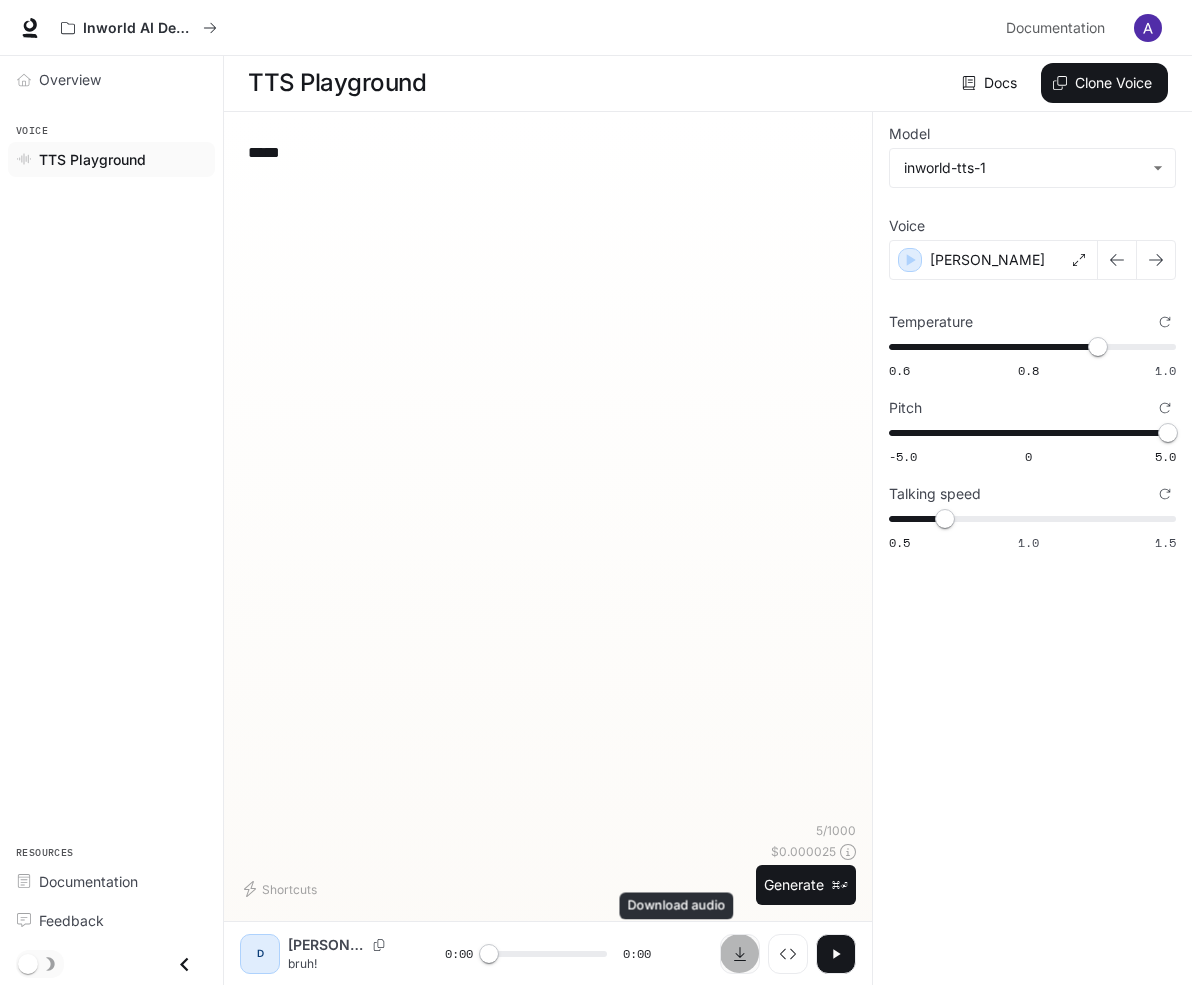 click 